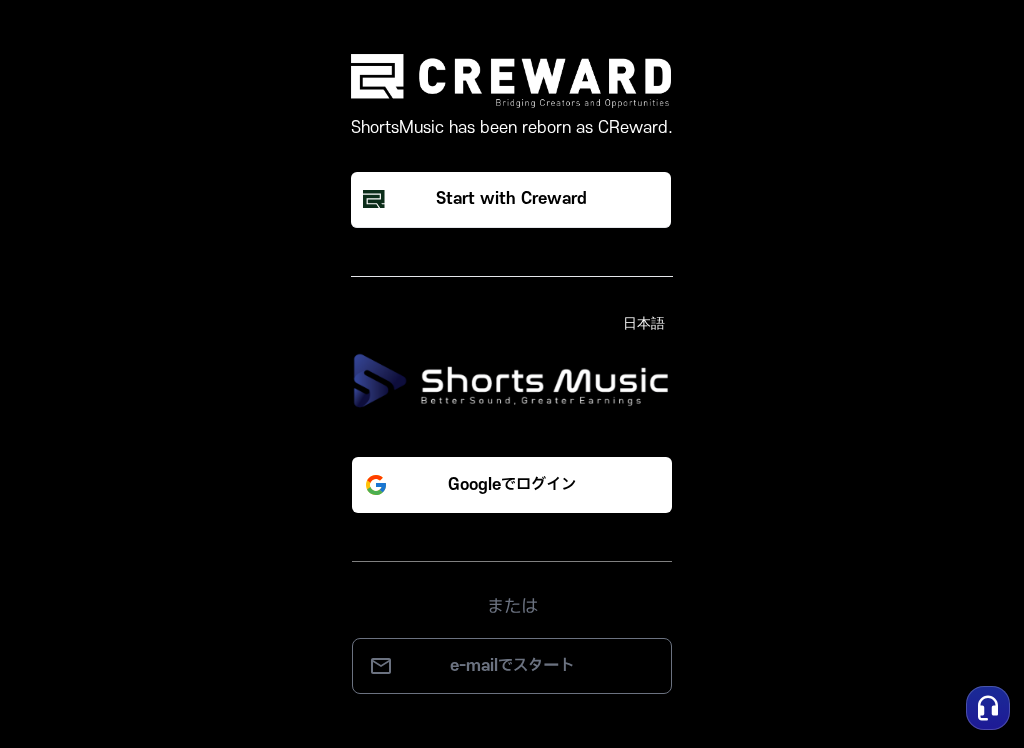scroll, scrollTop: 0, scrollLeft: 0, axis: both 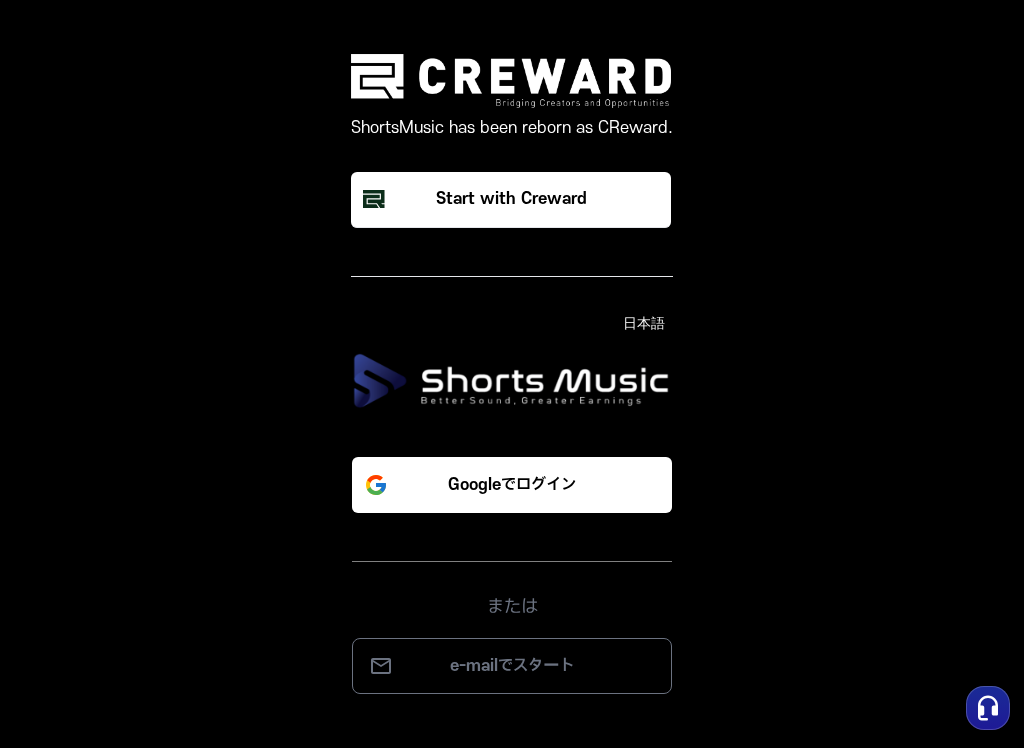 click on "Googleでログイン" at bounding box center [512, 485] 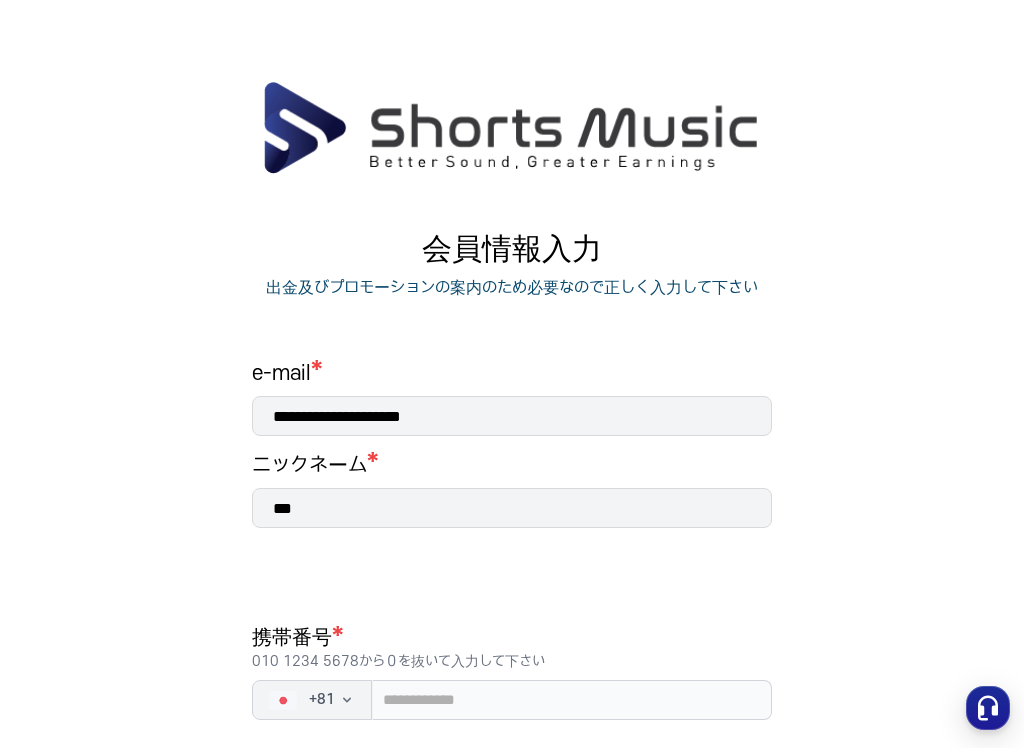 scroll, scrollTop: 0, scrollLeft: 0, axis: both 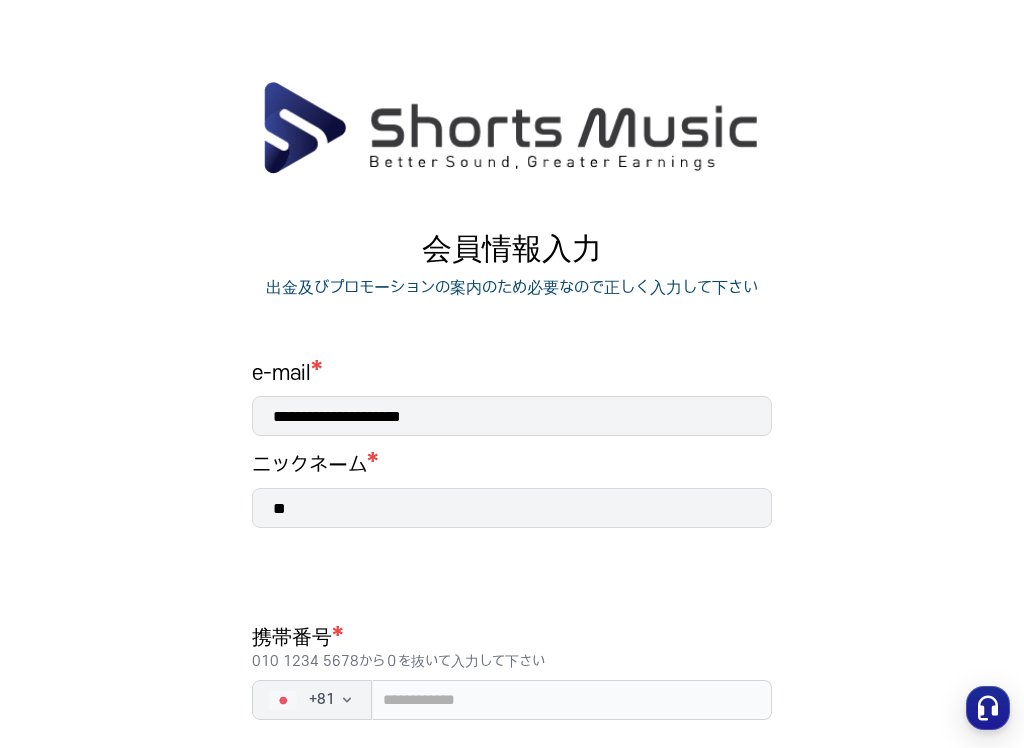 type on "*" 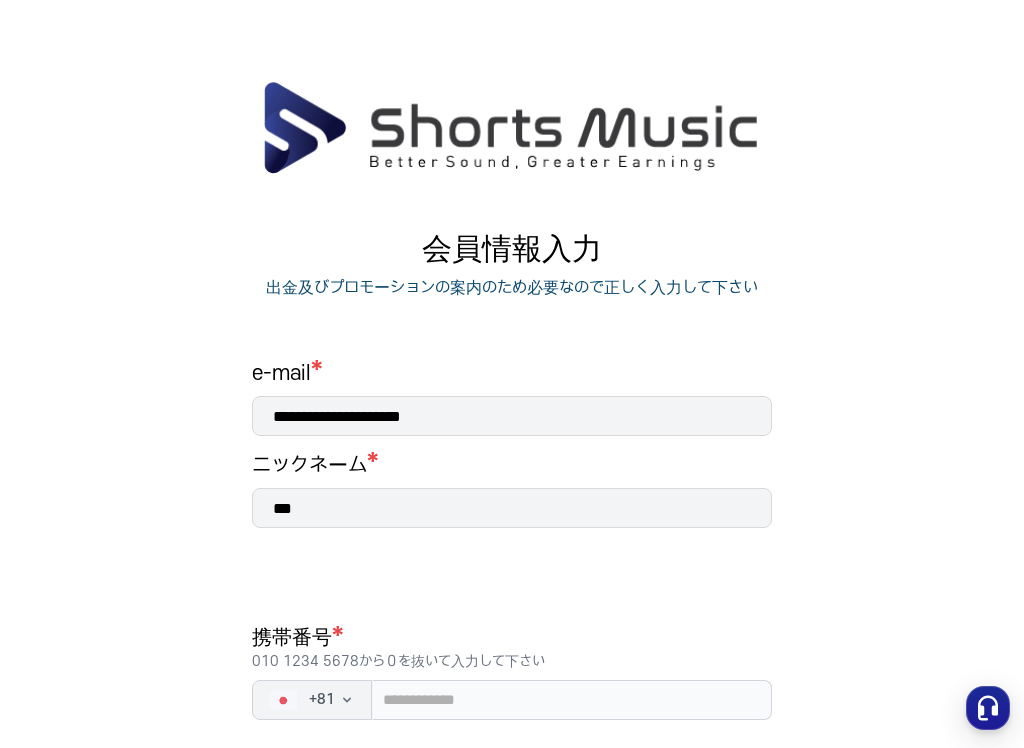 type on "***" 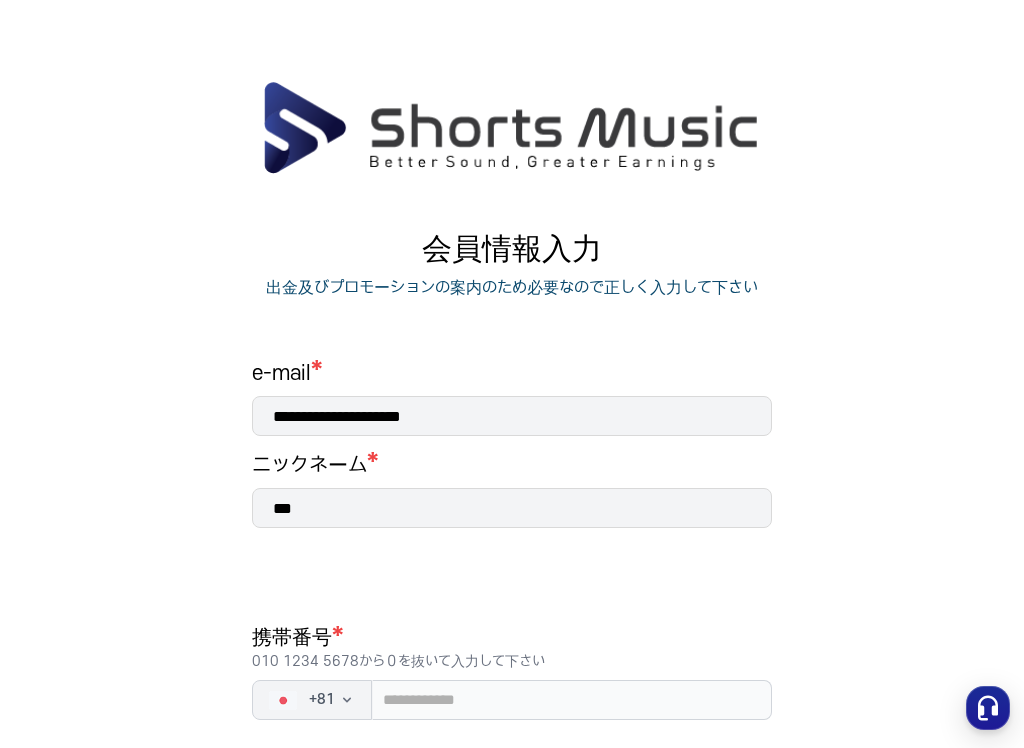 click on "**********" at bounding box center (512, 552) 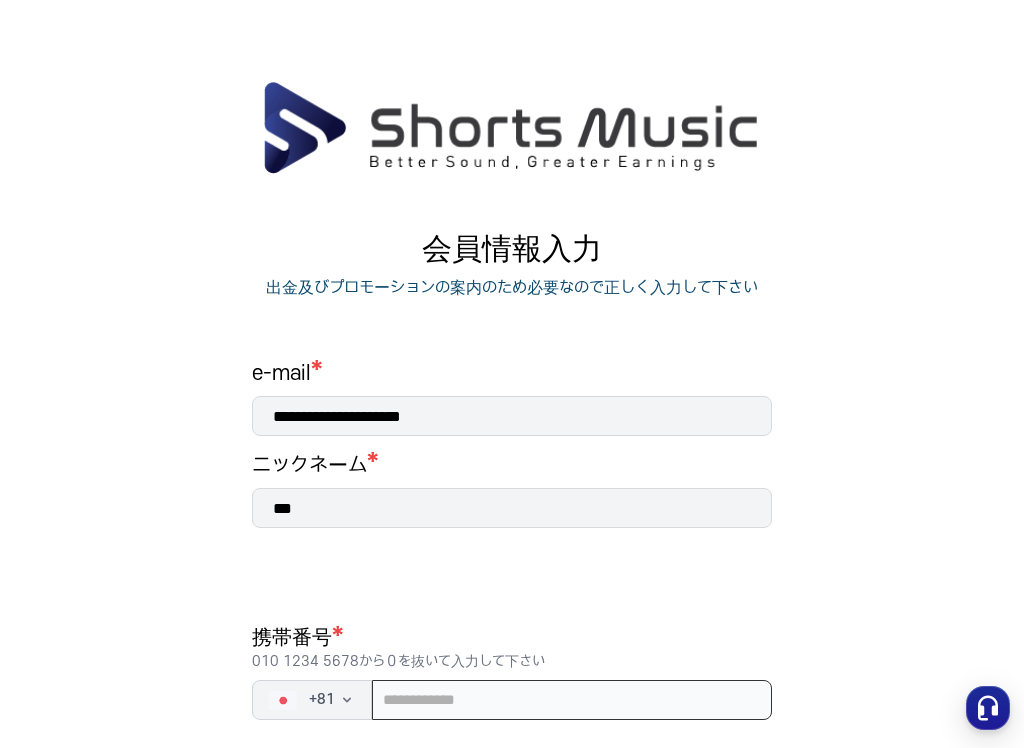 click at bounding box center [572, 700] 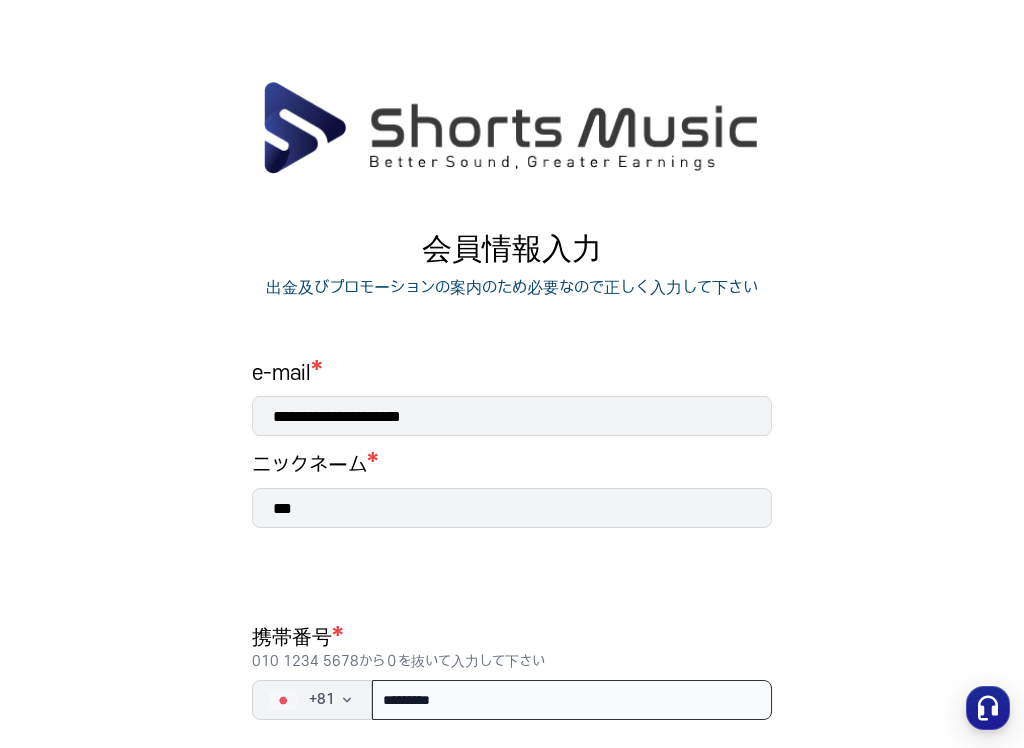 type on "**********" 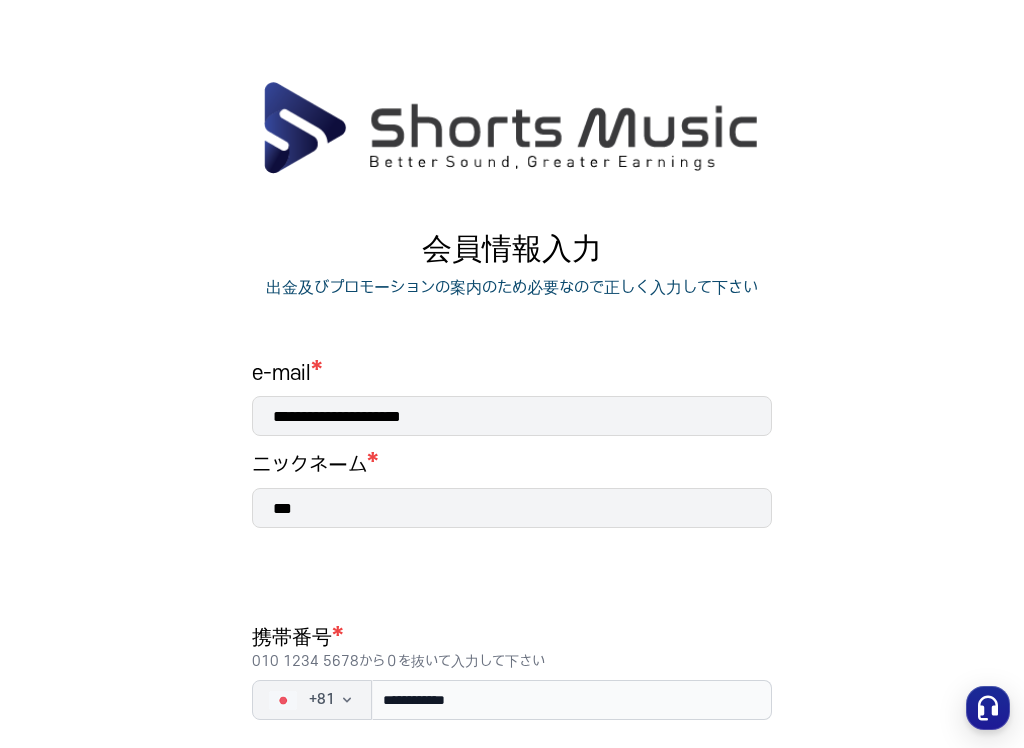 click on "**********" at bounding box center (512, 552) 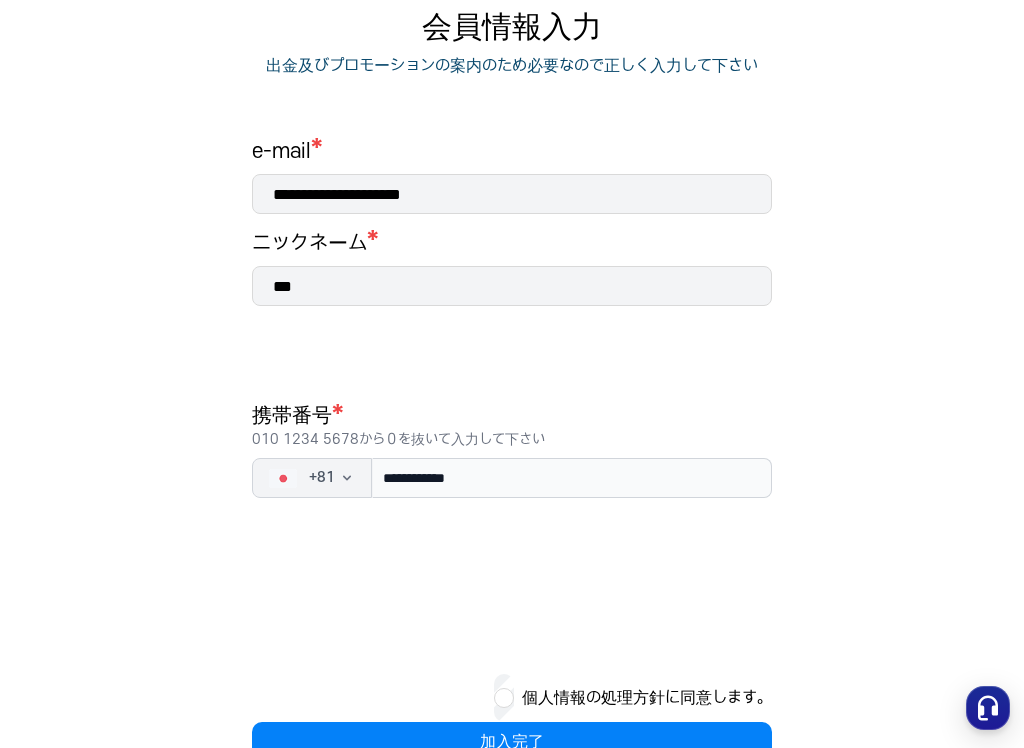 scroll, scrollTop: 276, scrollLeft: 0, axis: vertical 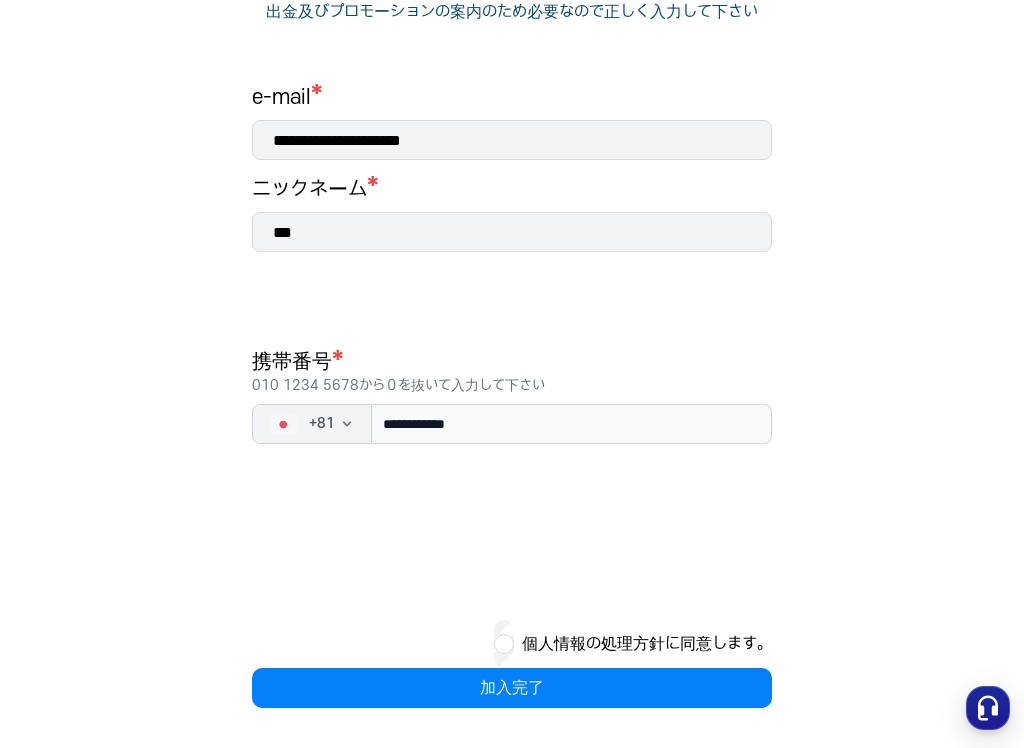 click on "加入完了" at bounding box center (512, 688) 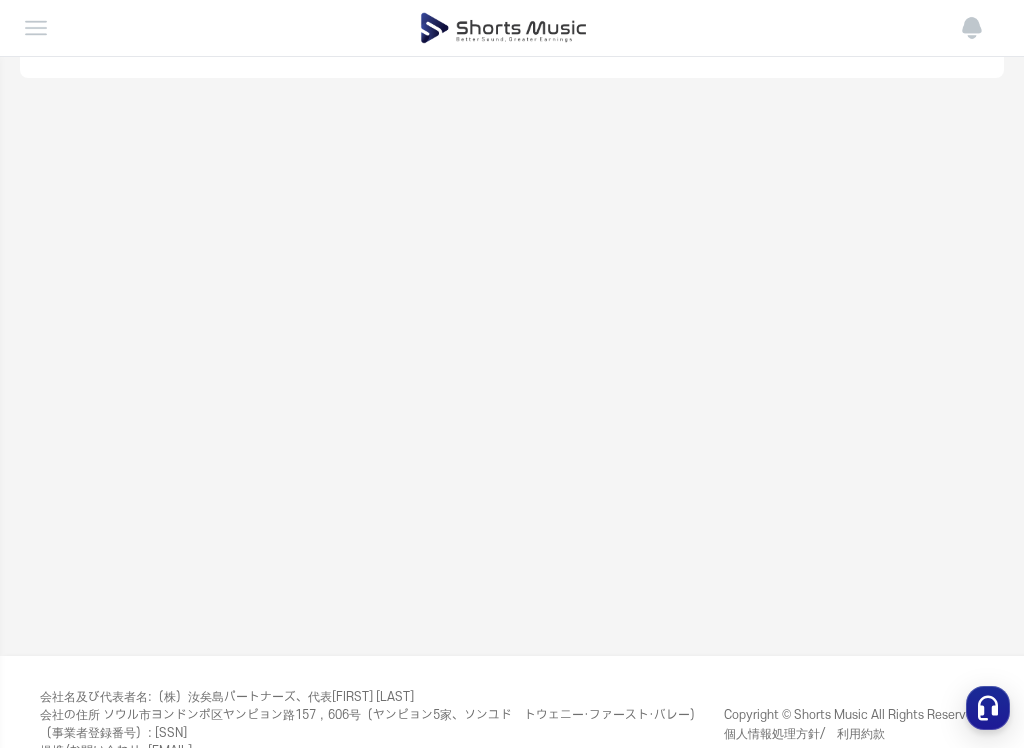 scroll, scrollTop: 0, scrollLeft: 0, axis: both 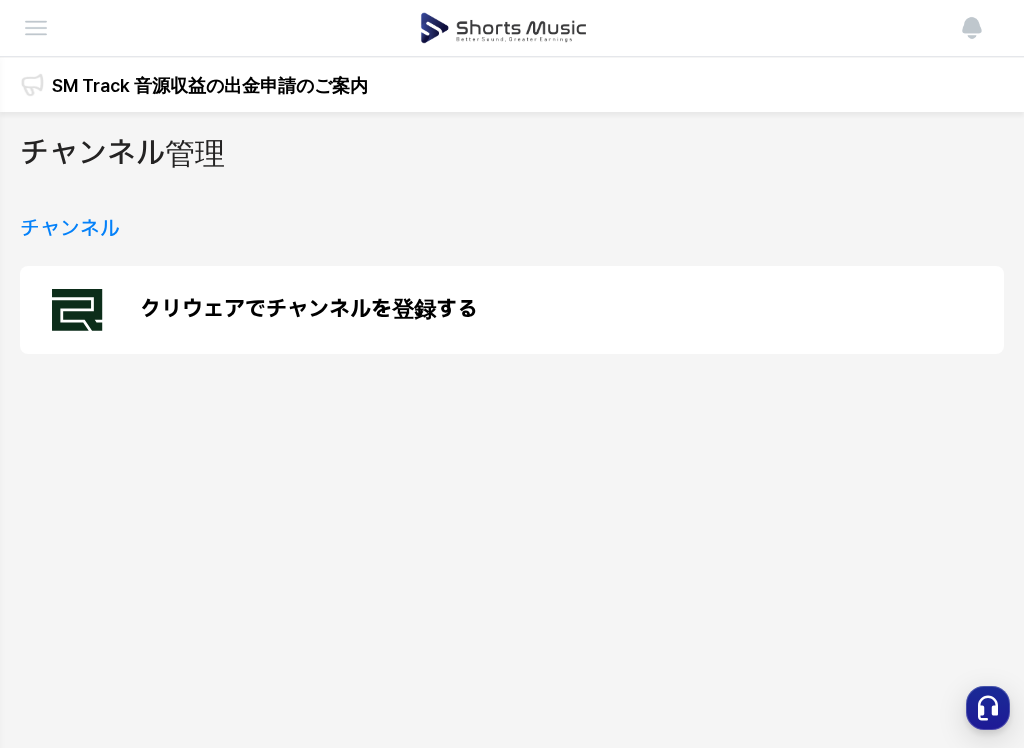 click on "クリウェアでチャンネルを登録する" at bounding box center [309, 310] 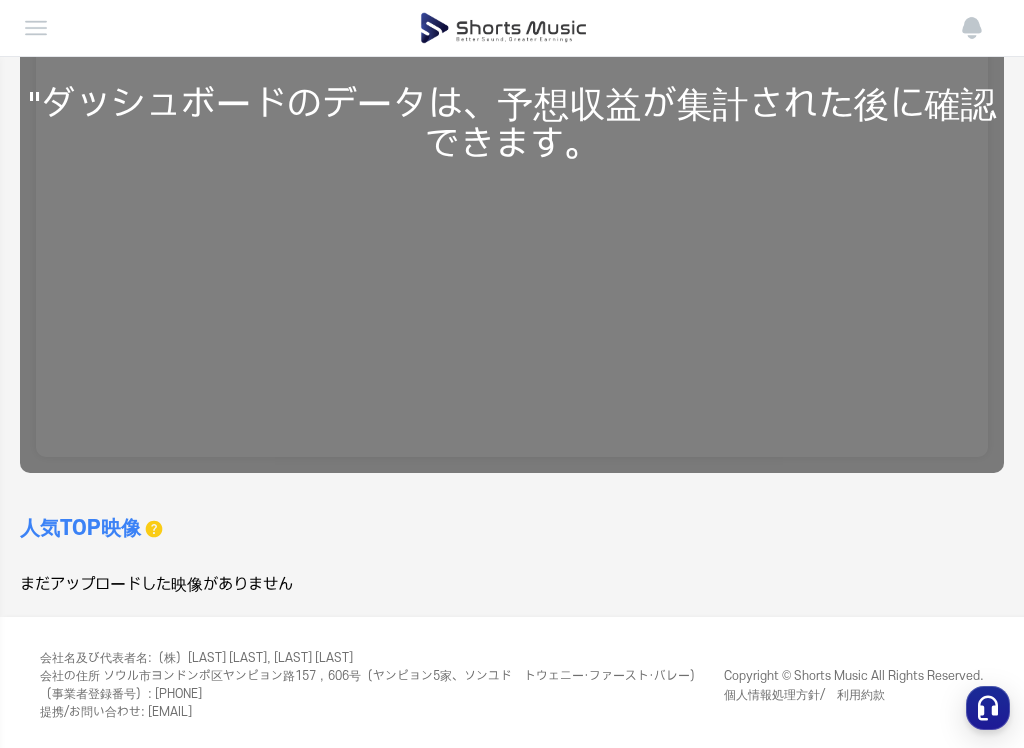 scroll, scrollTop: 472, scrollLeft: 0, axis: vertical 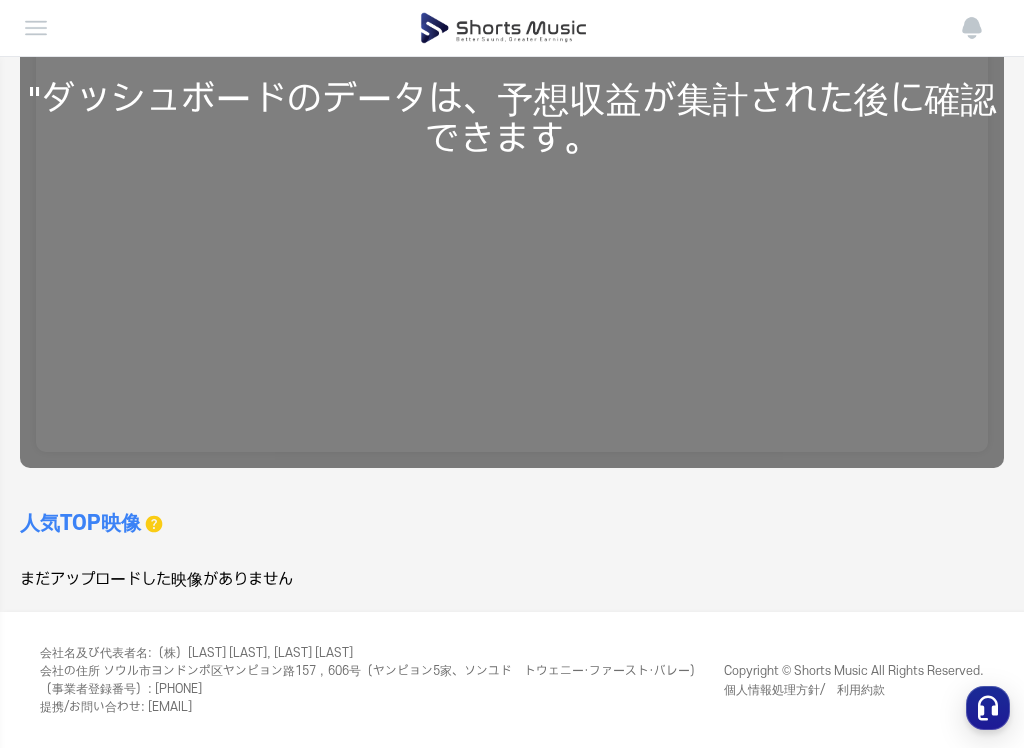 click on "人気TOP映像     過去 30 日間のデータのみを表示できます。   まだアップロードした映像がありません" at bounding box center (512, 550) 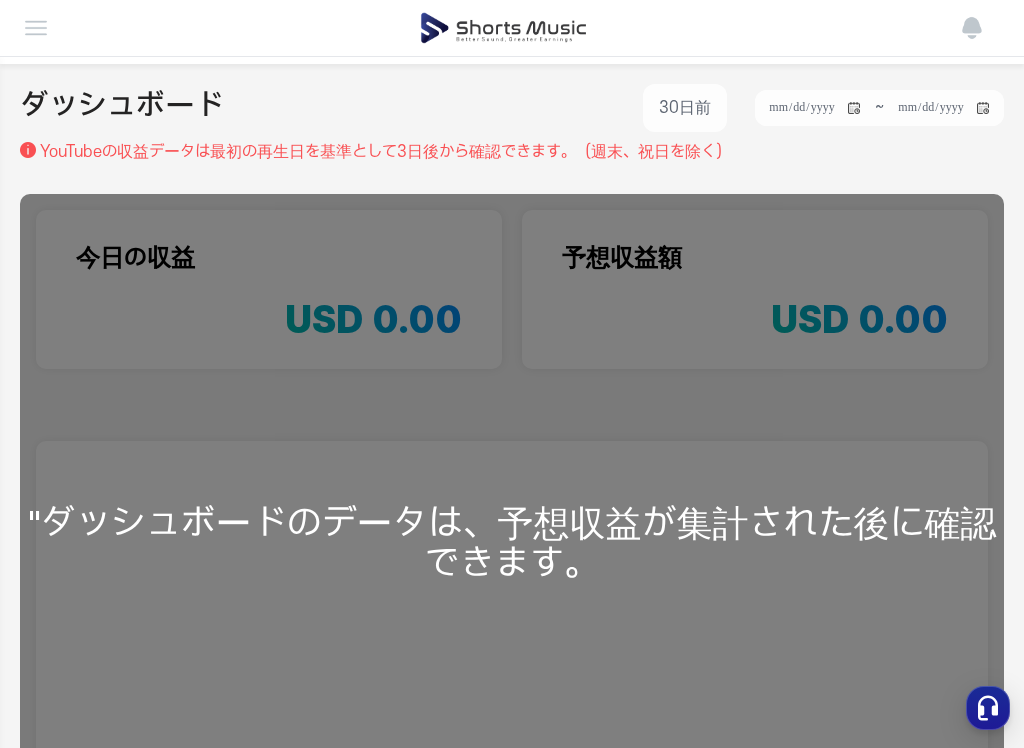 scroll, scrollTop: 0, scrollLeft: 0, axis: both 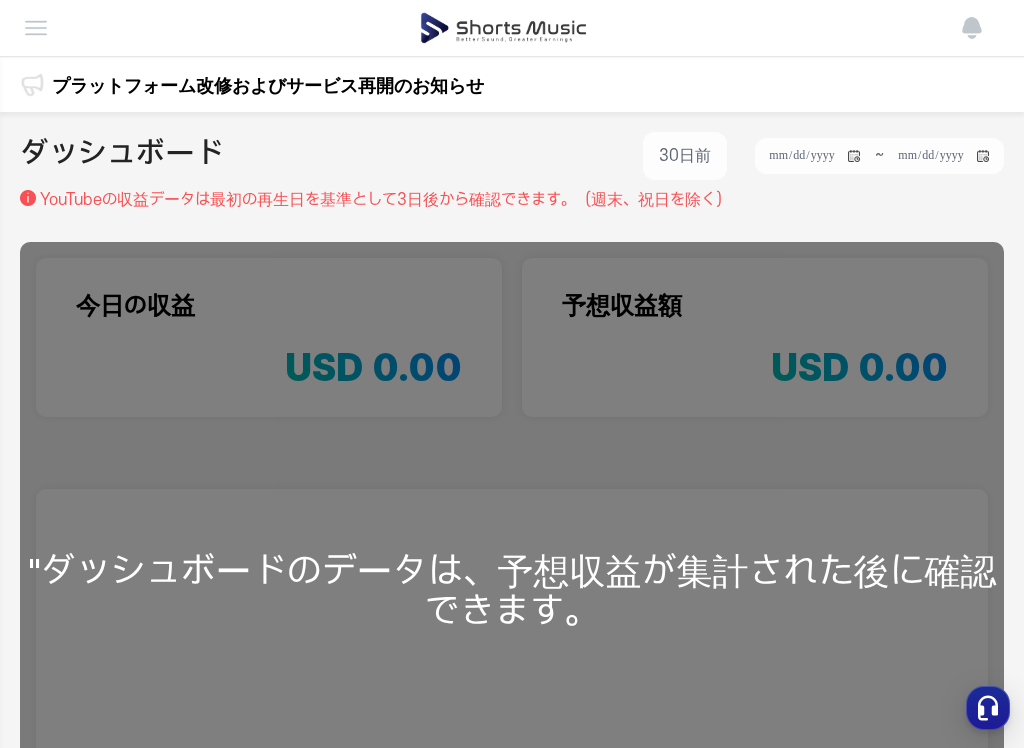 click on "30日前" at bounding box center [685, 156] 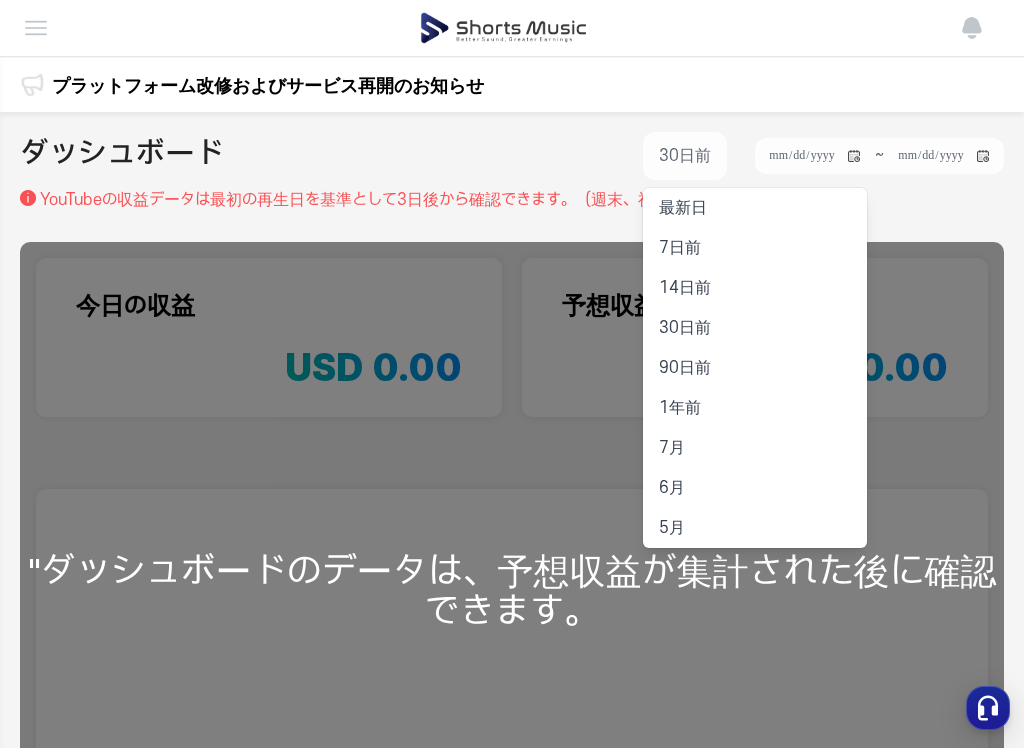 click on ""ダッシュボードのデータは、予想収益が集計された後に確認できます。" at bounding box center (512, 591) 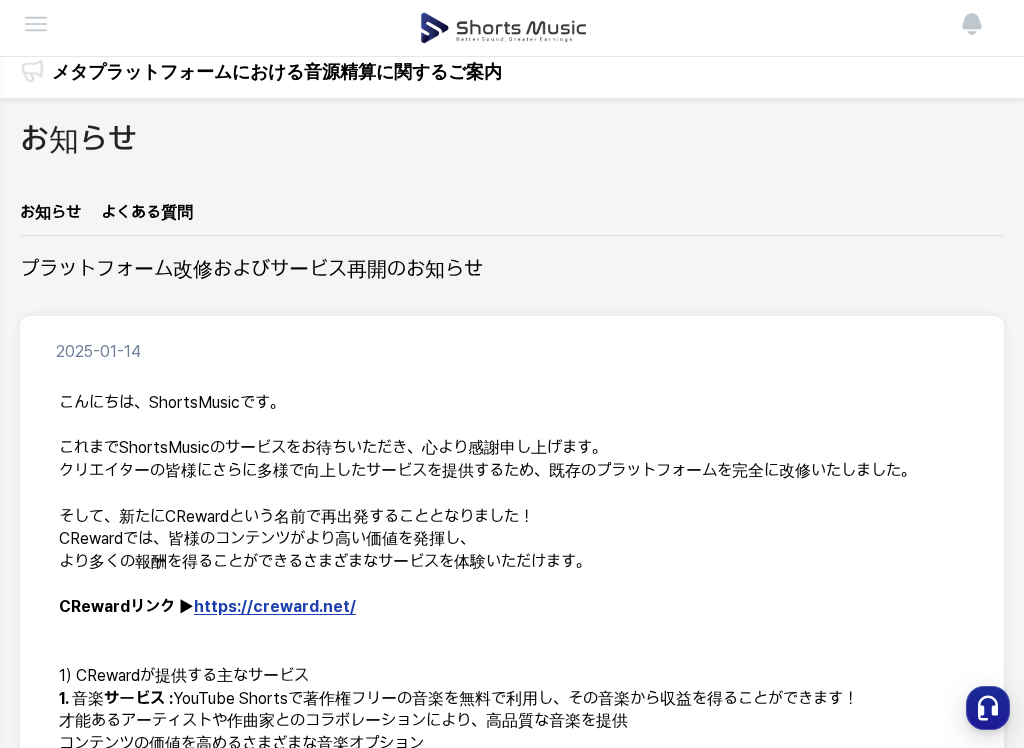 scroll, scrollTop: 0, scrollLeft: 0, axis: both 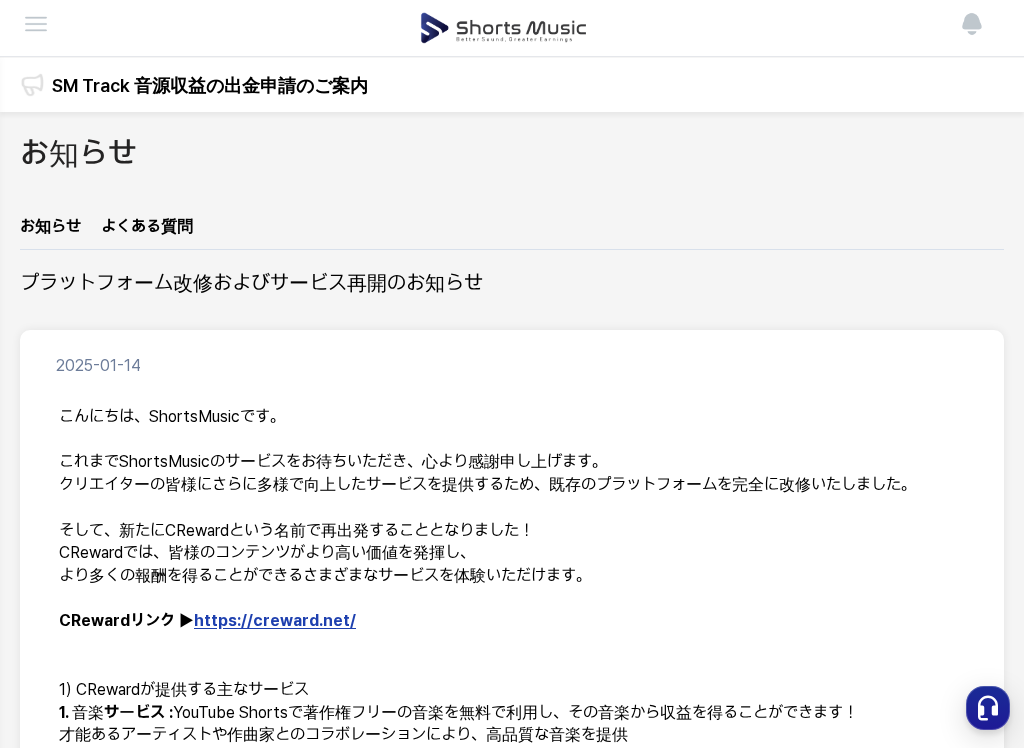 click on "お知らせ" at bounding box center [512, 173] 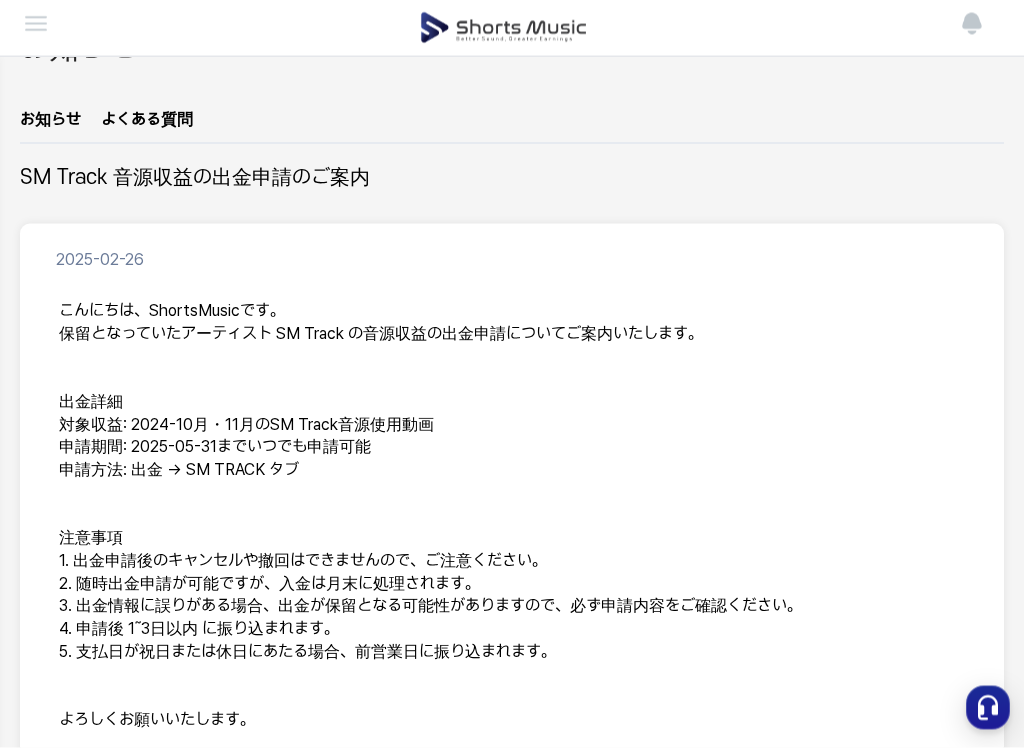 scroll, scrollTop: 97, scrollLeft: 0, axis: vertical 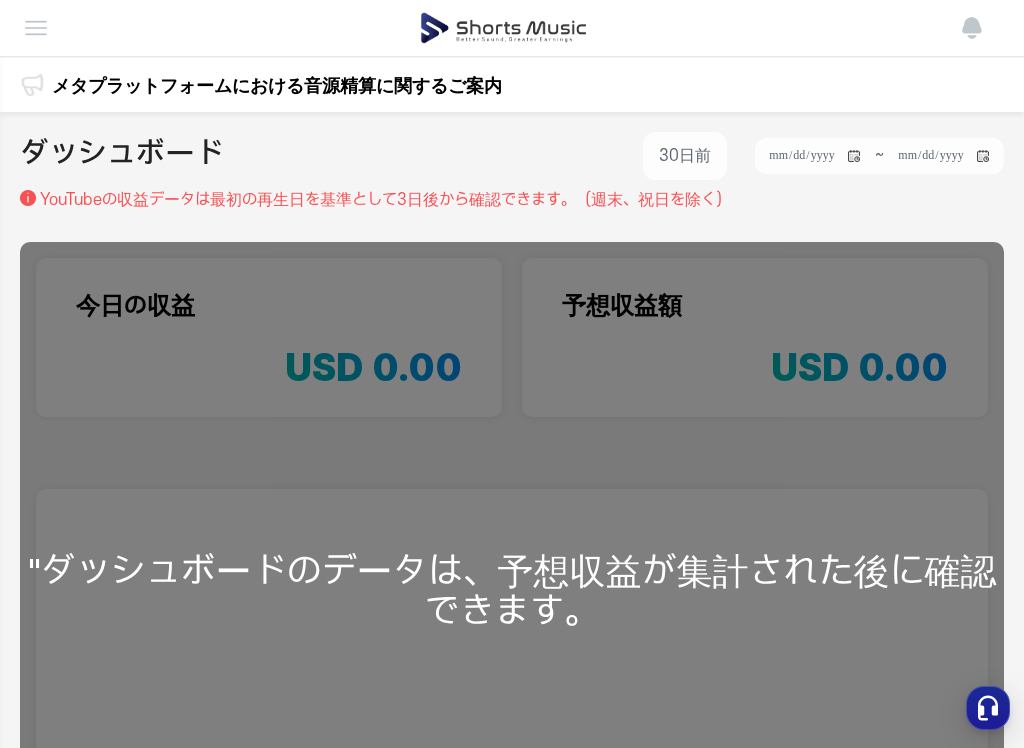 click 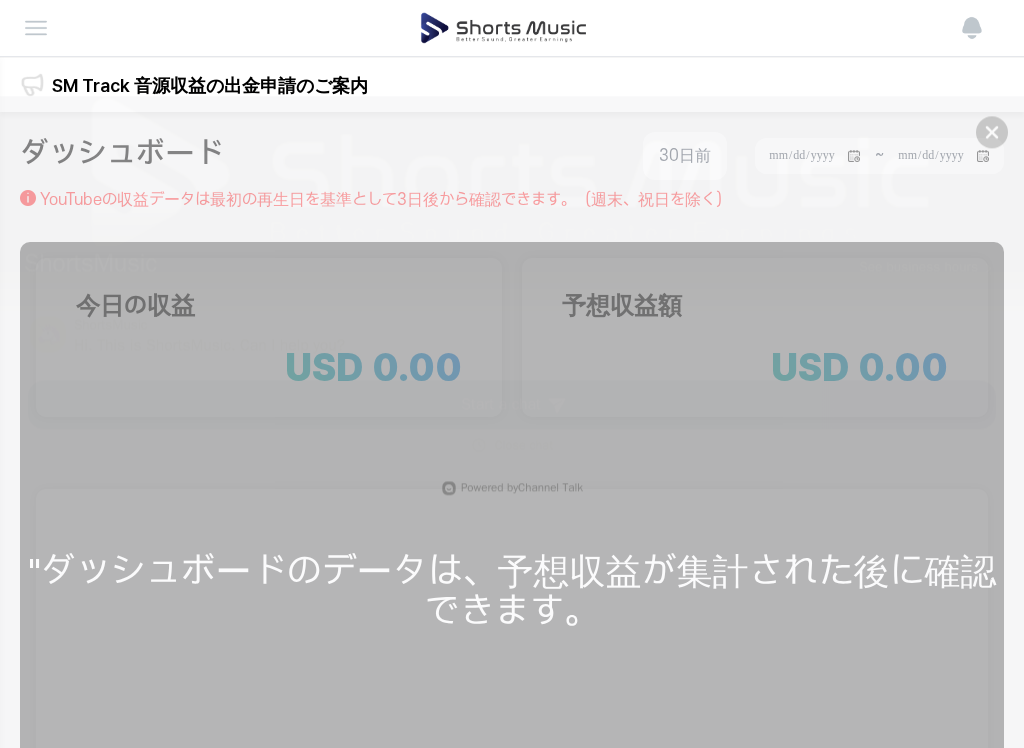 click on "Start a chat" at bounding box center (512, 302) 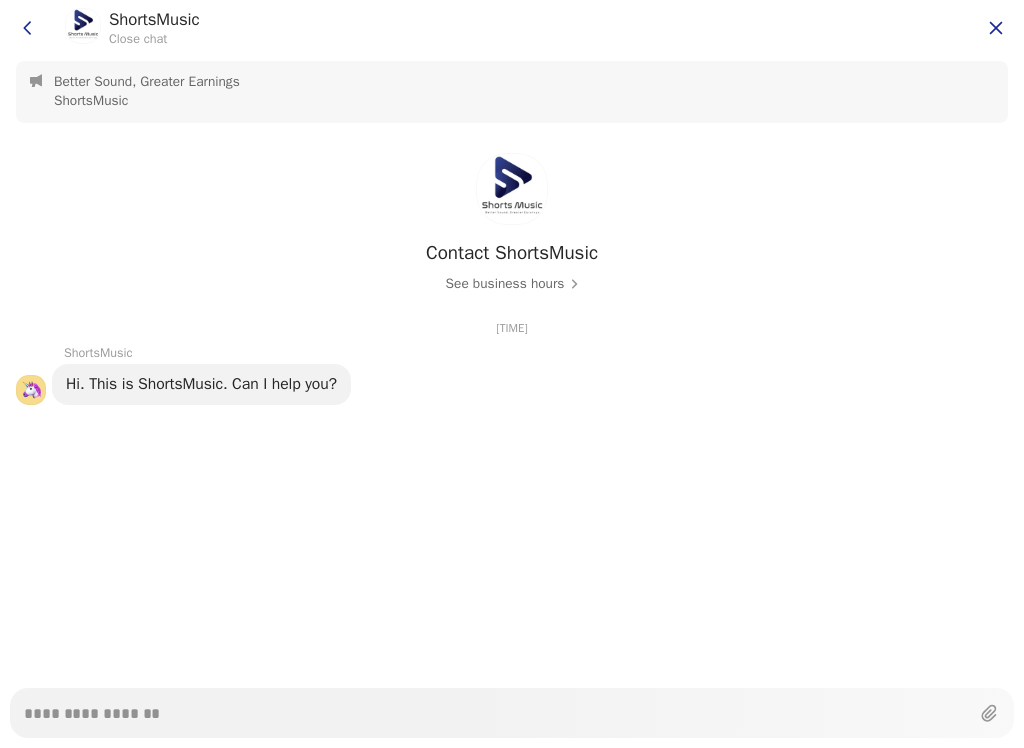 click 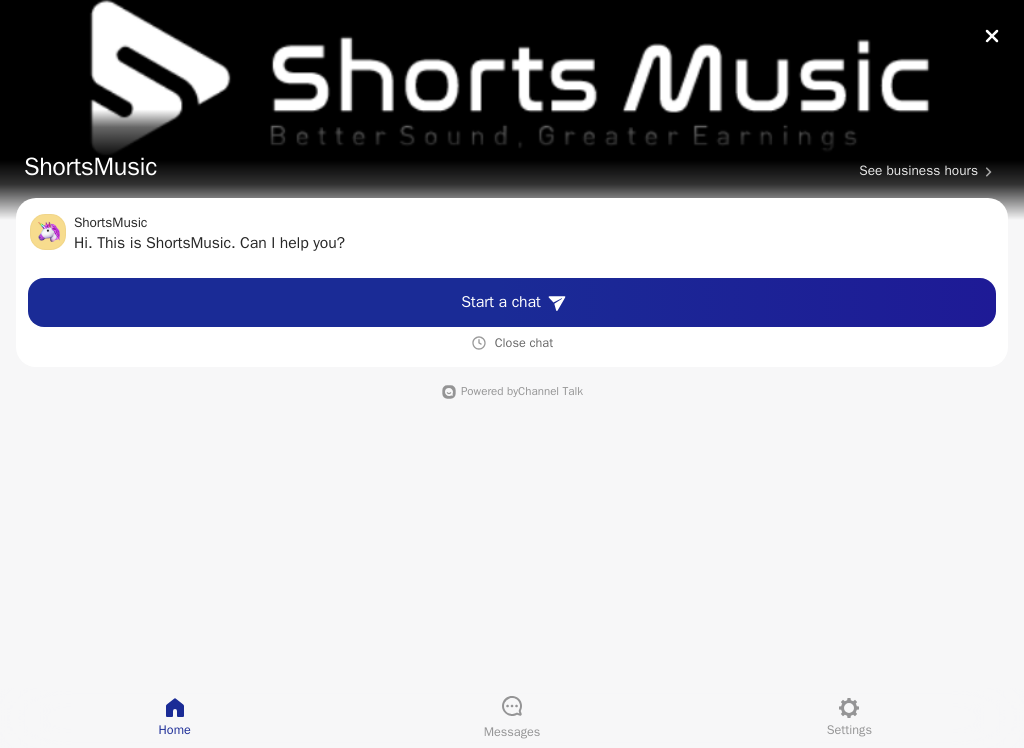 click on "Home" at bounding box center [174, 717] 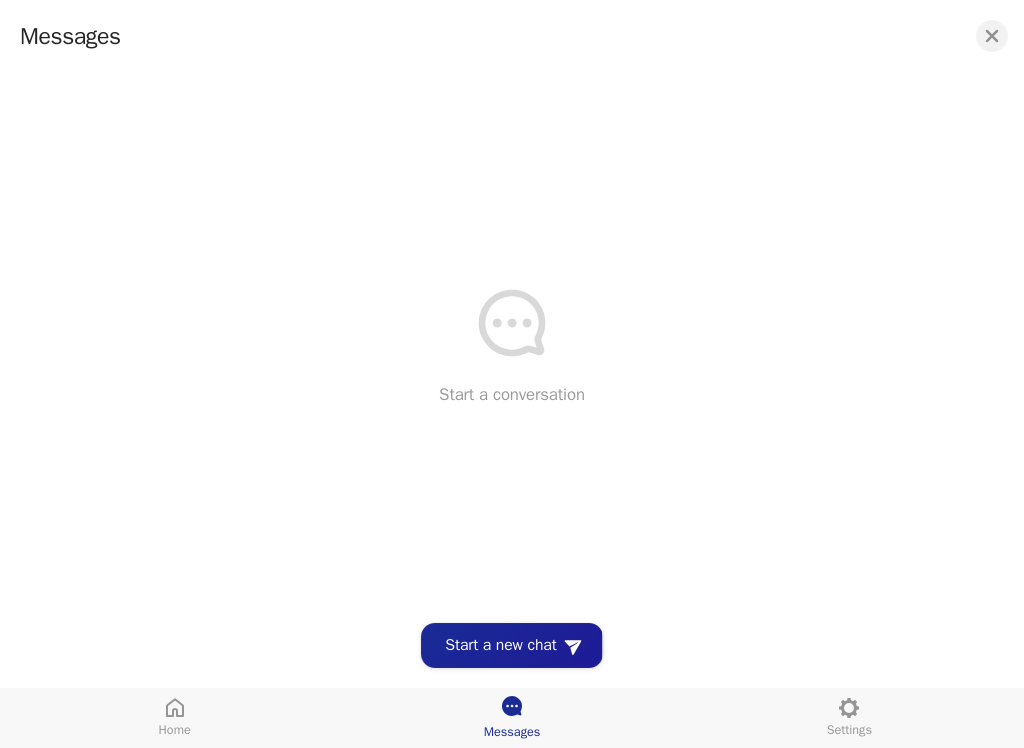 click on "Settings" at bounding box center (849, 717) 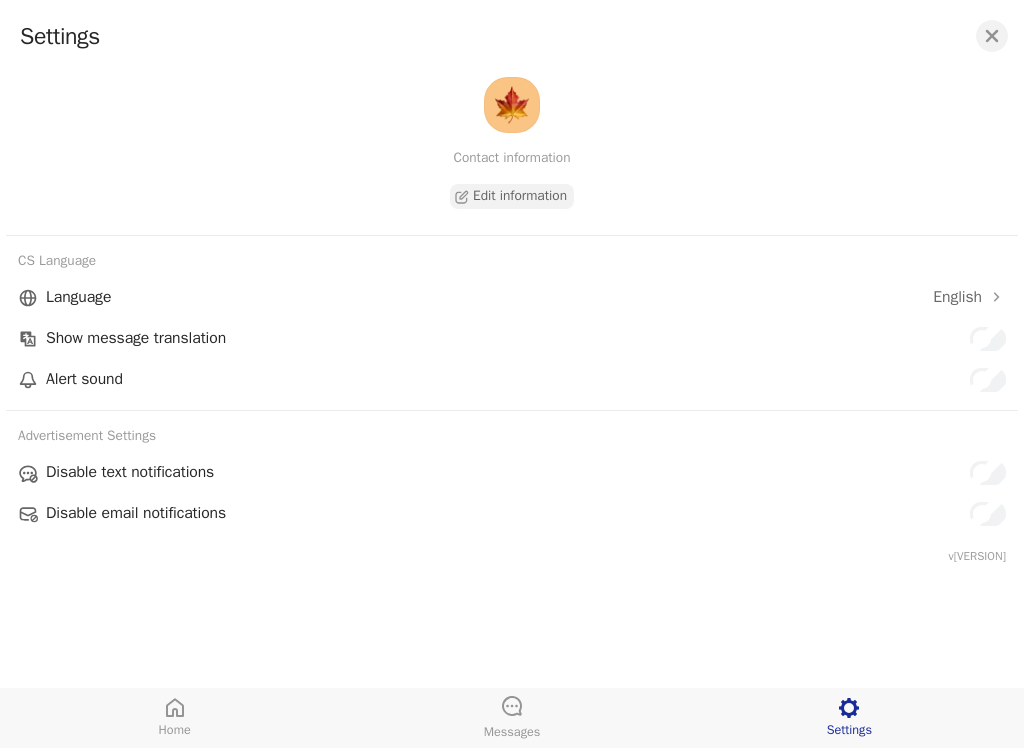 click on "Messages" at bounding box center [512, 732] 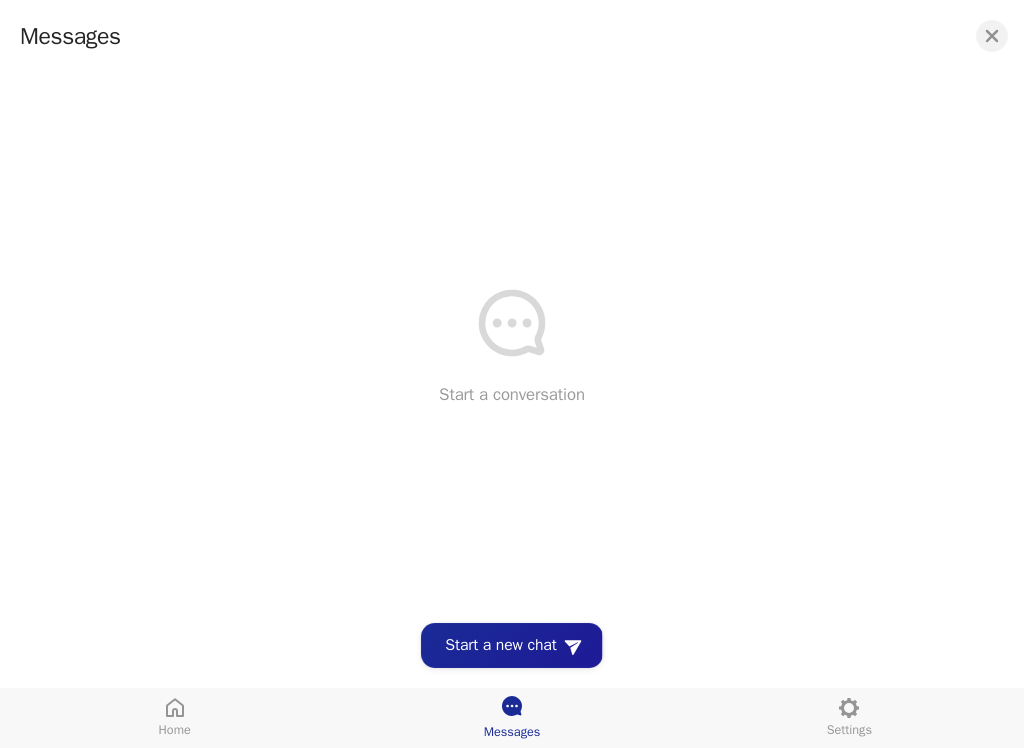 click at bounding box center [992, 36] 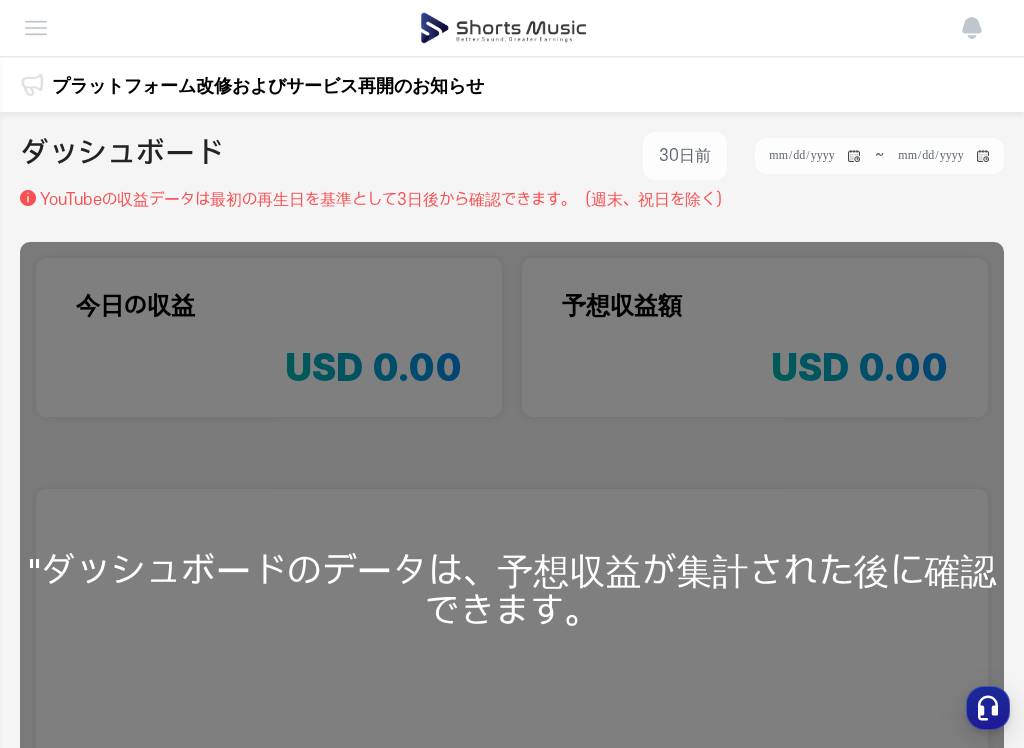 click at bounding box center [36, 28] 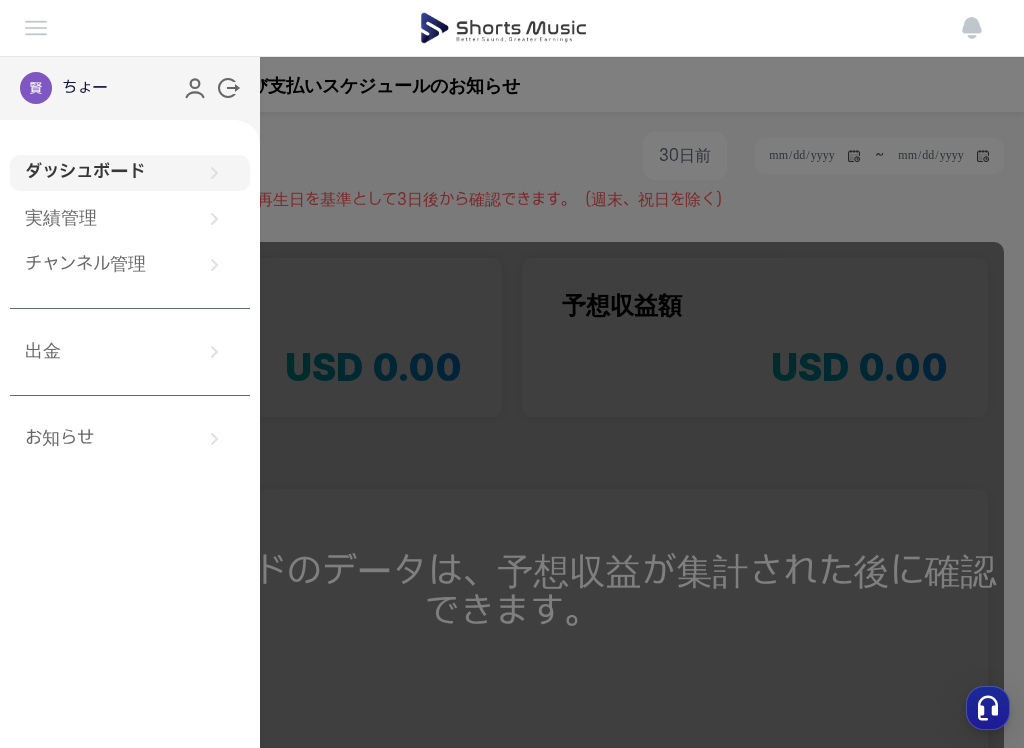 click at bounding box center (36, 88) 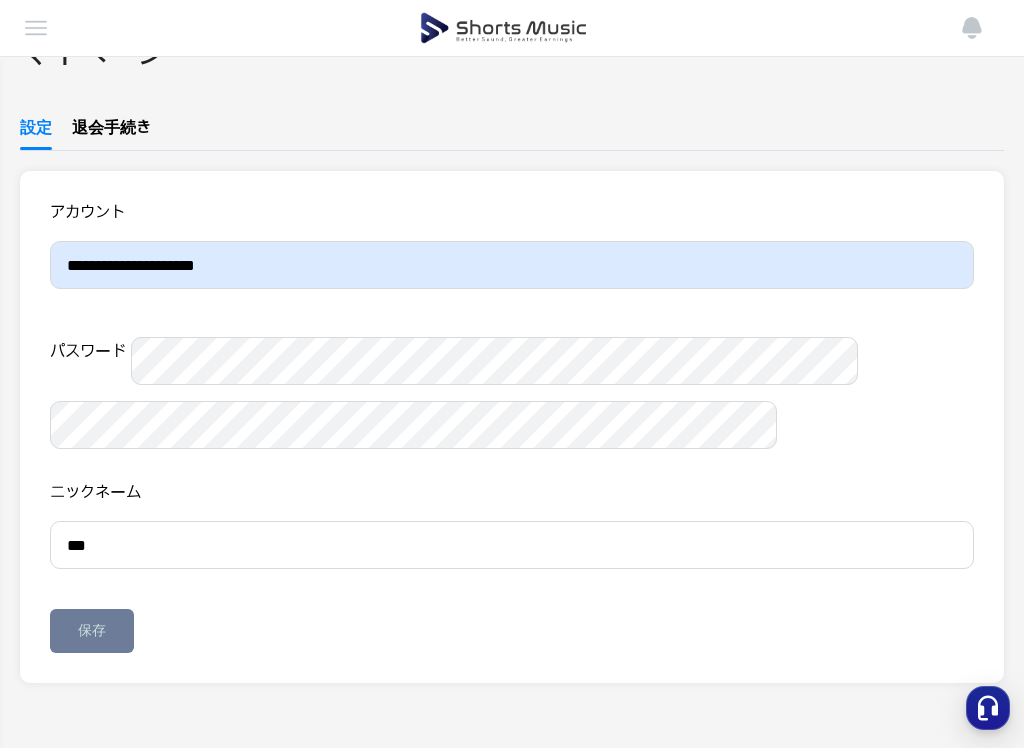 scroll, scrollTop: 0, scrollLeft: 0, axis: both 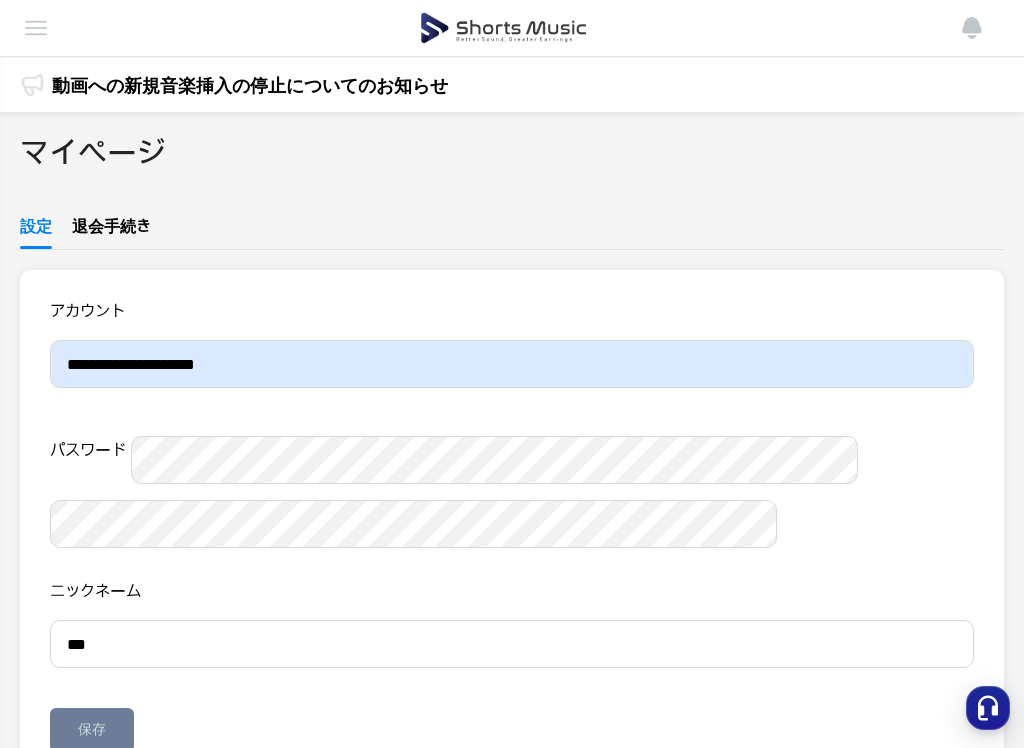 click at bounding box center [36, 28] 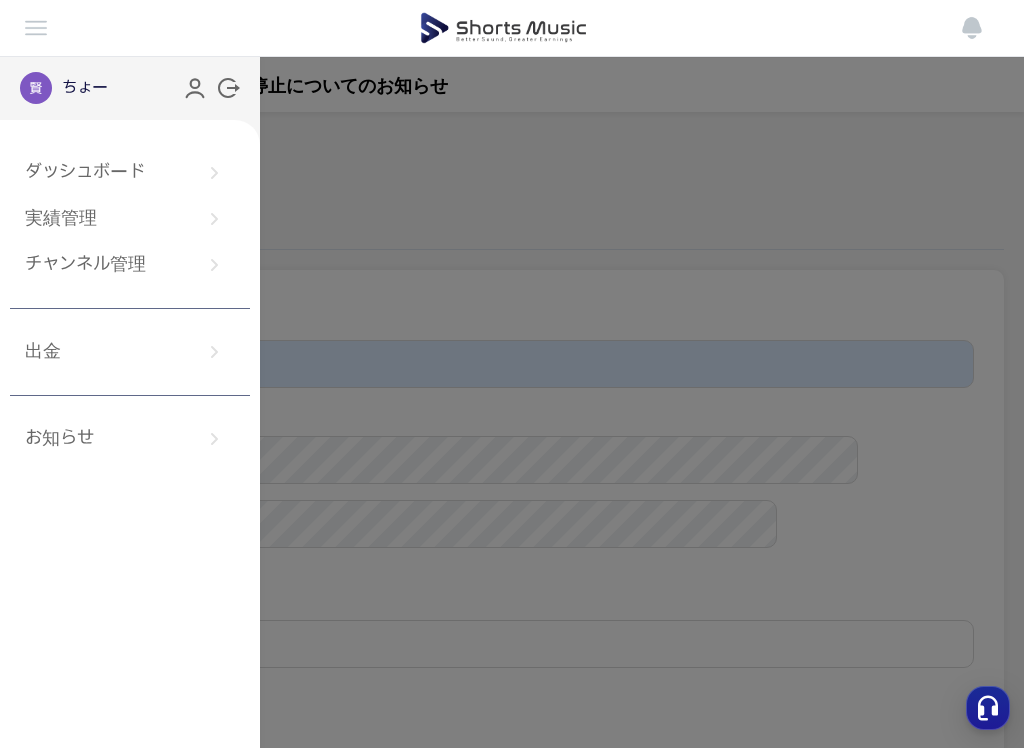click on "ダッシュボード" at bounding box center (130, 173) 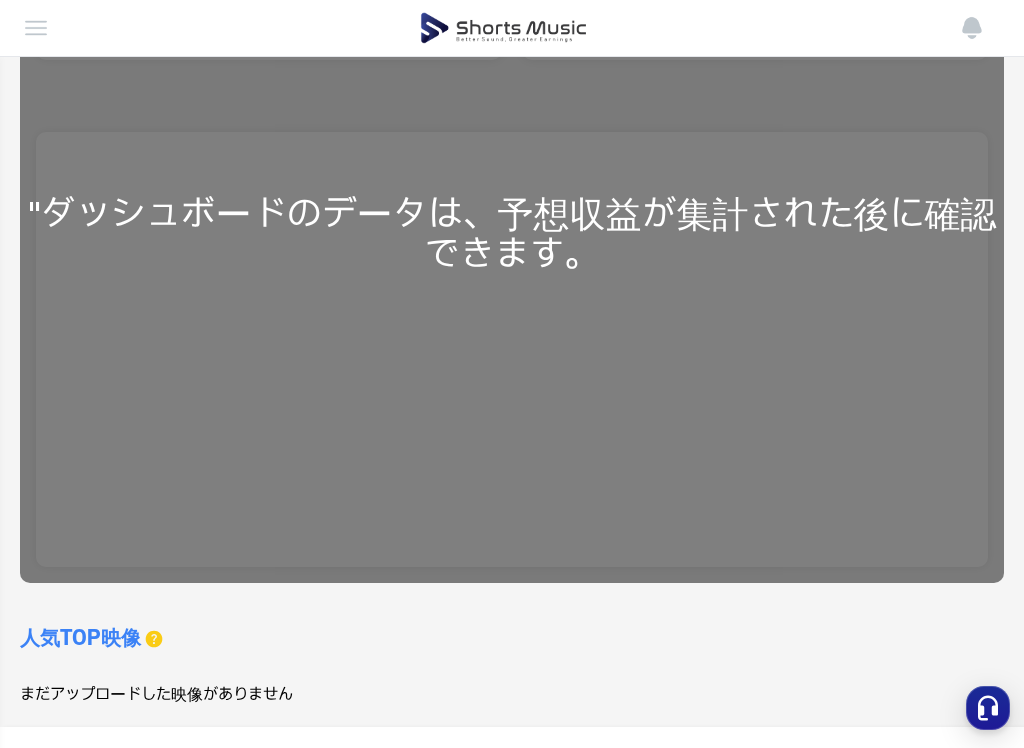 scroll, scrollTop: 472, scrollLeft: 0, axis: vertical 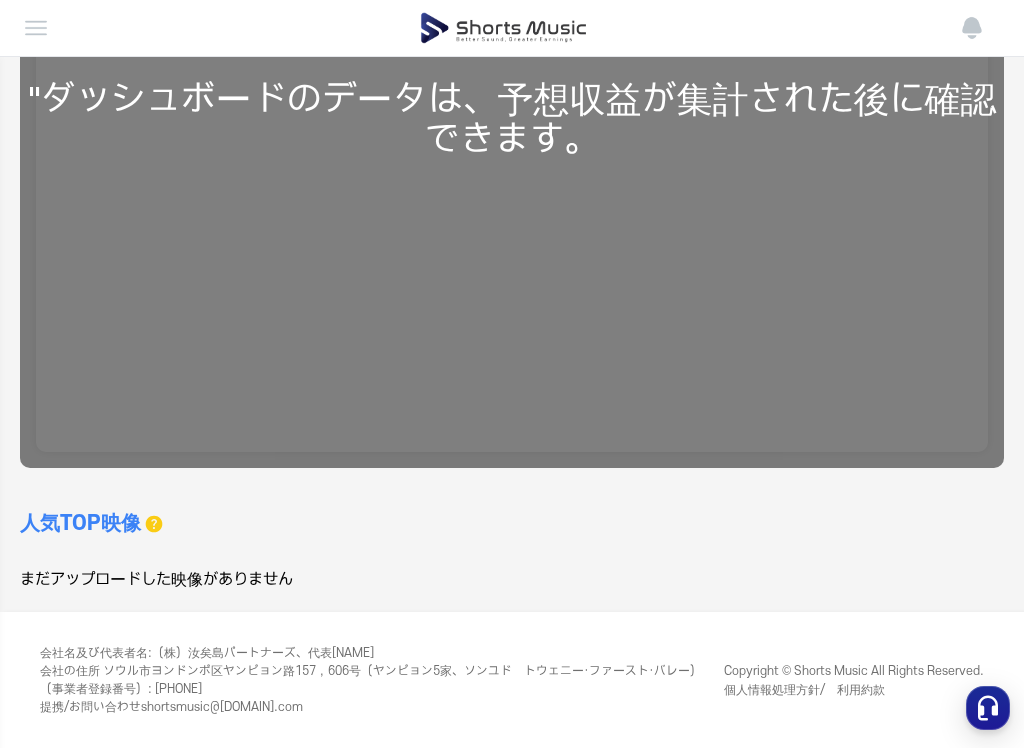 click at bounding box center (972, 28) 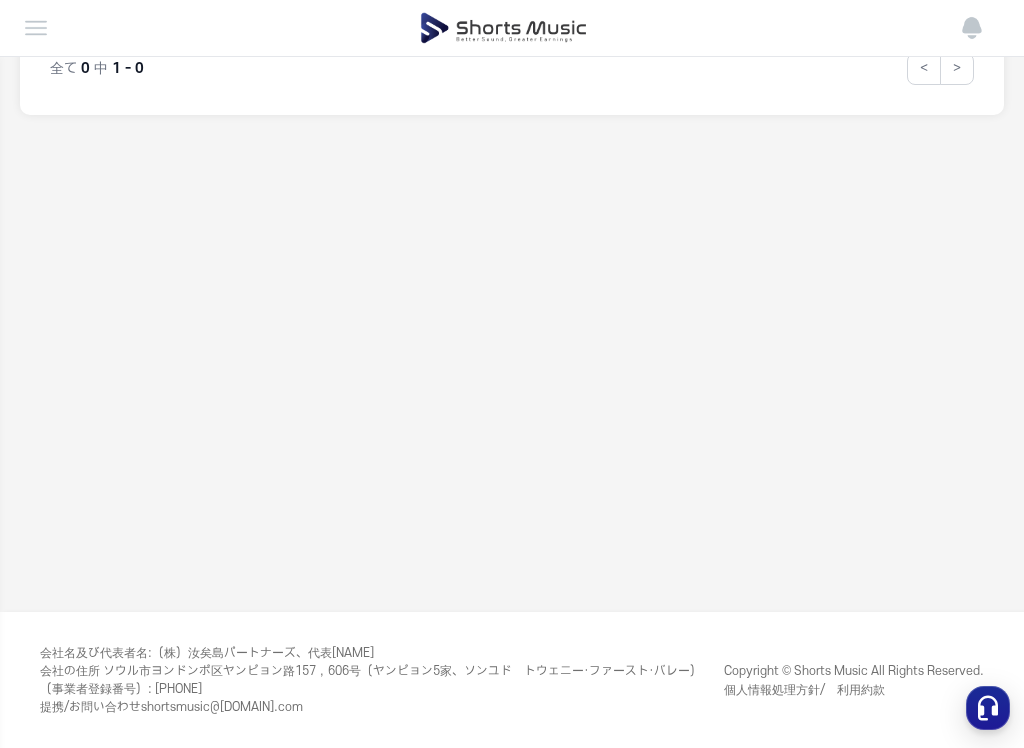 scroll, scrollTop: 0, scrollLeft: 0, axis: both 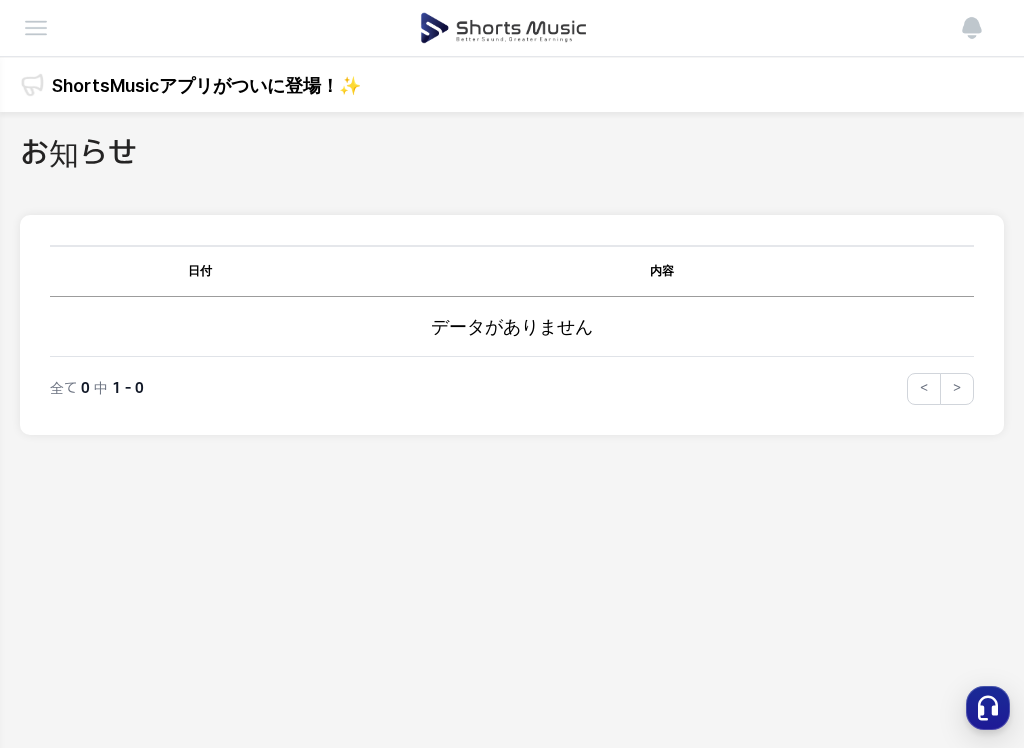 click at bounding box center [36, 28] 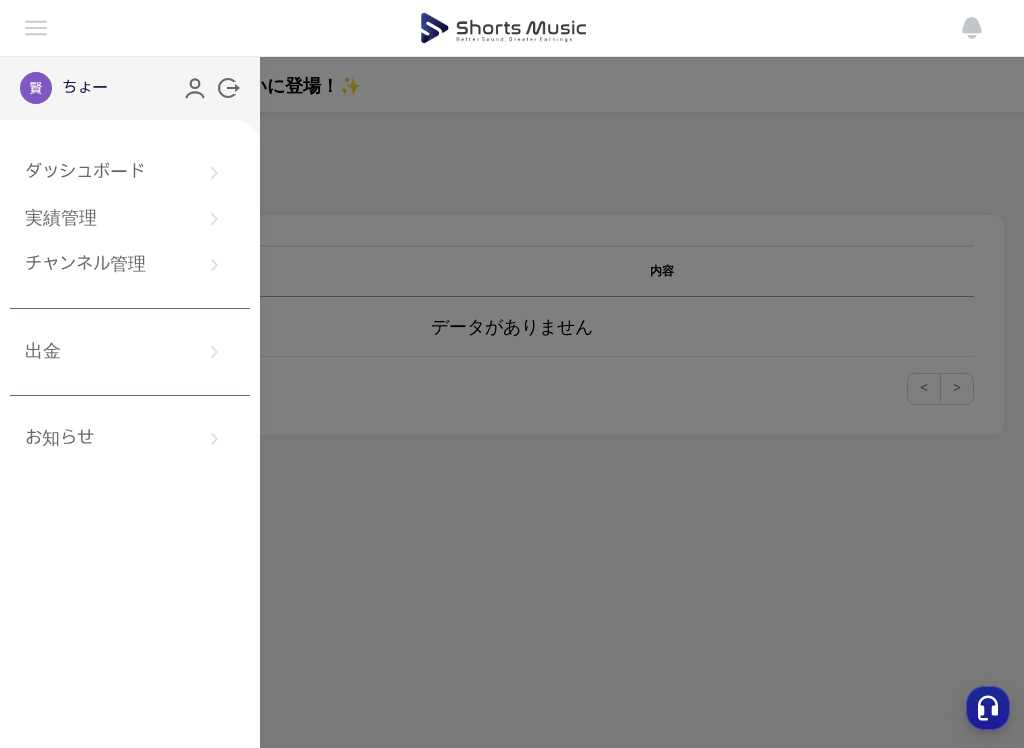 click at bounding box center [972, 28] 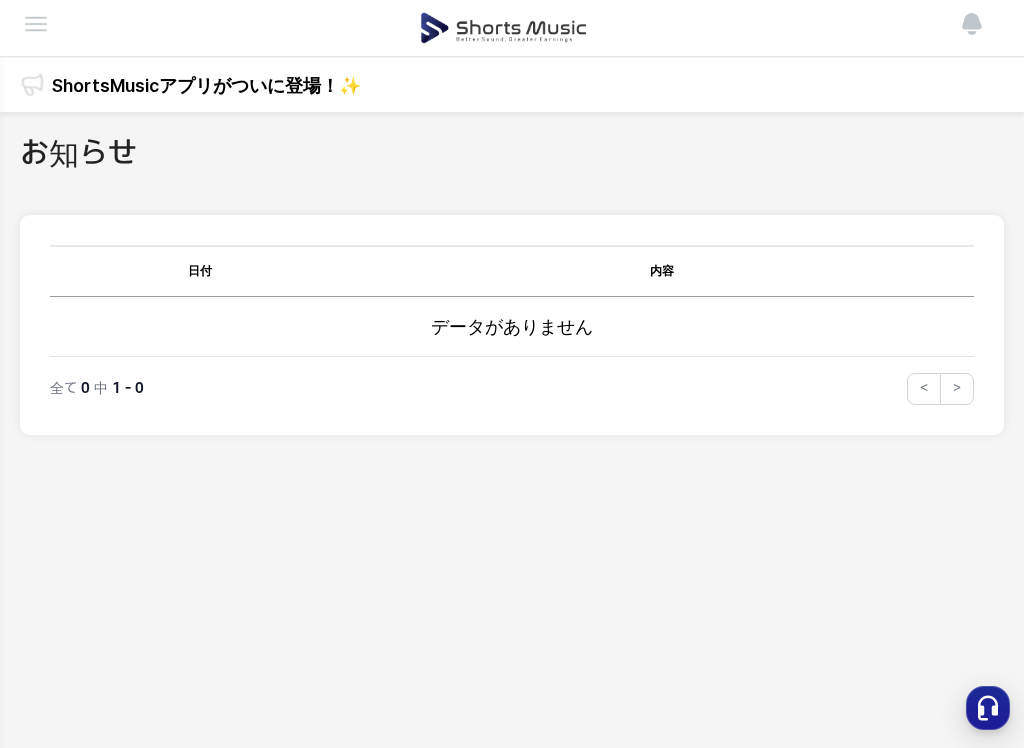click on "ShortsMusicアプリがついに登場！✨" at bounding box center [206, 85] 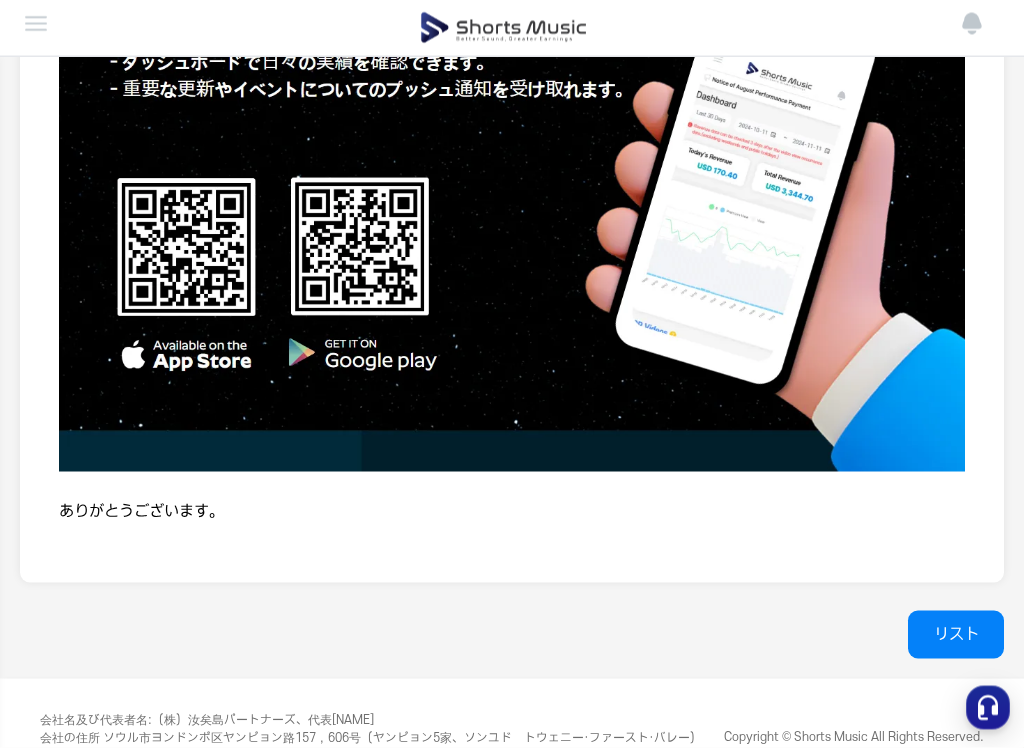 scroll, scrollTop: 870, scrollLeft: 0, axis: vertical 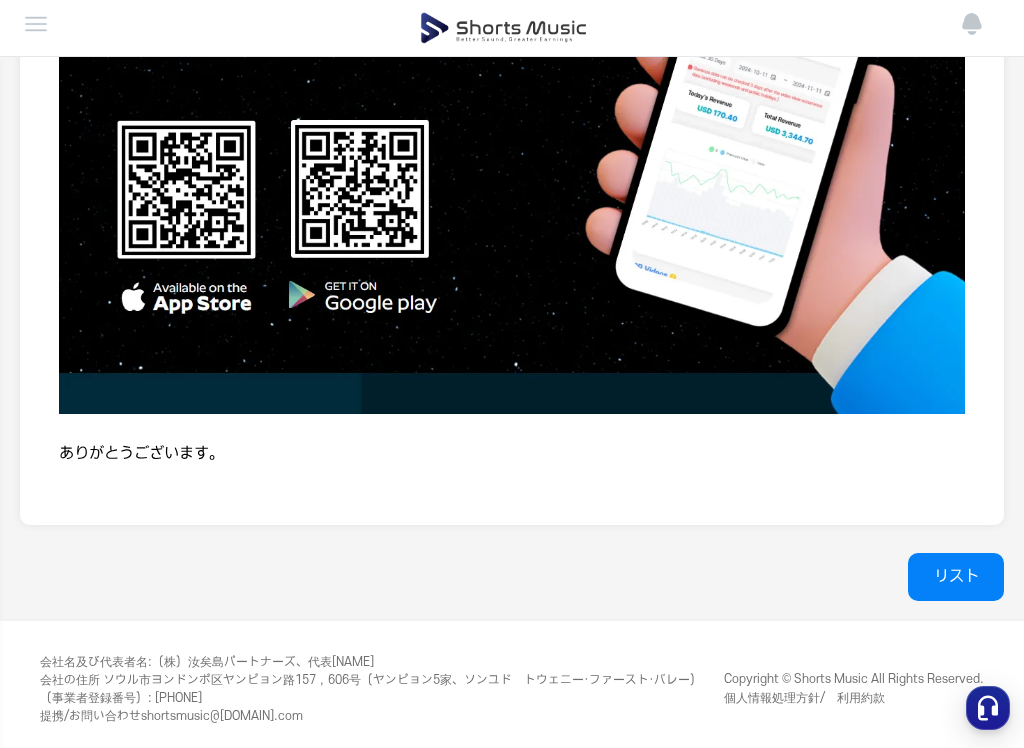 click on "リスト" at bounding box center (956, 577) 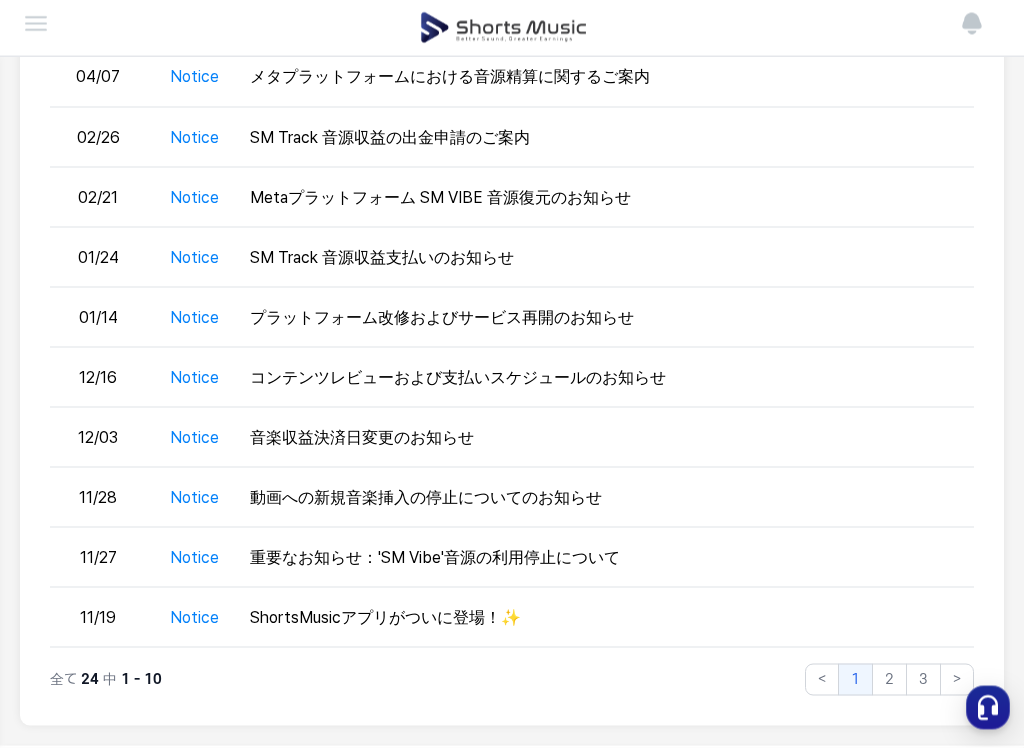 scroll, scrollTop: 306, scrollLeft: 0, axis: vertical 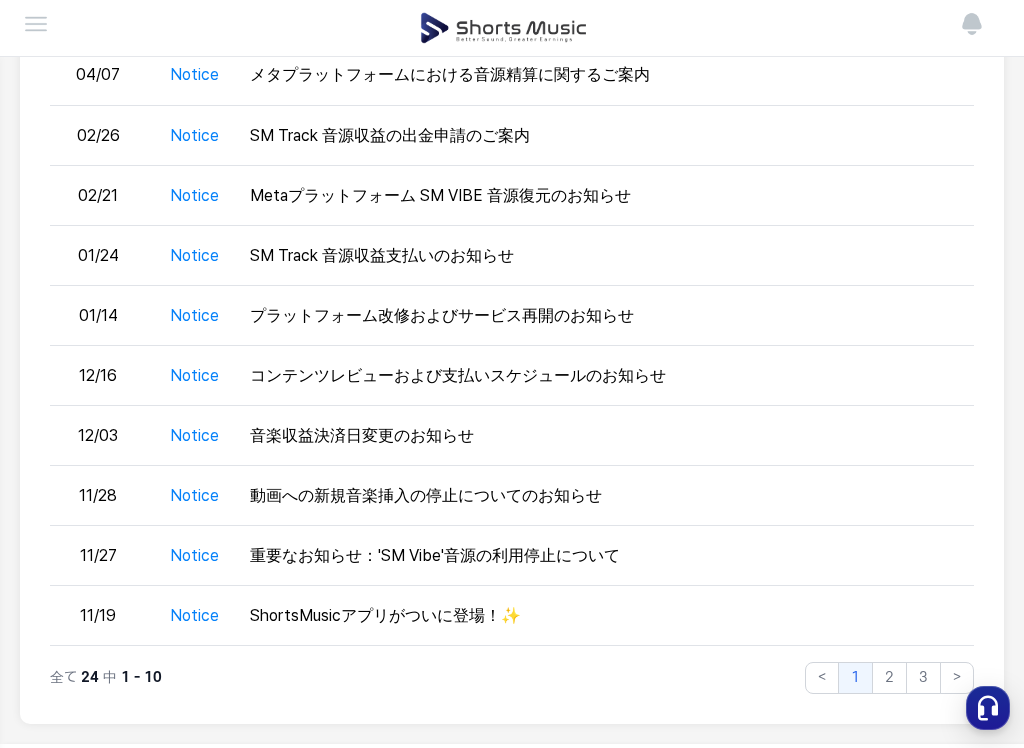 click at bounding box center [988, 708] 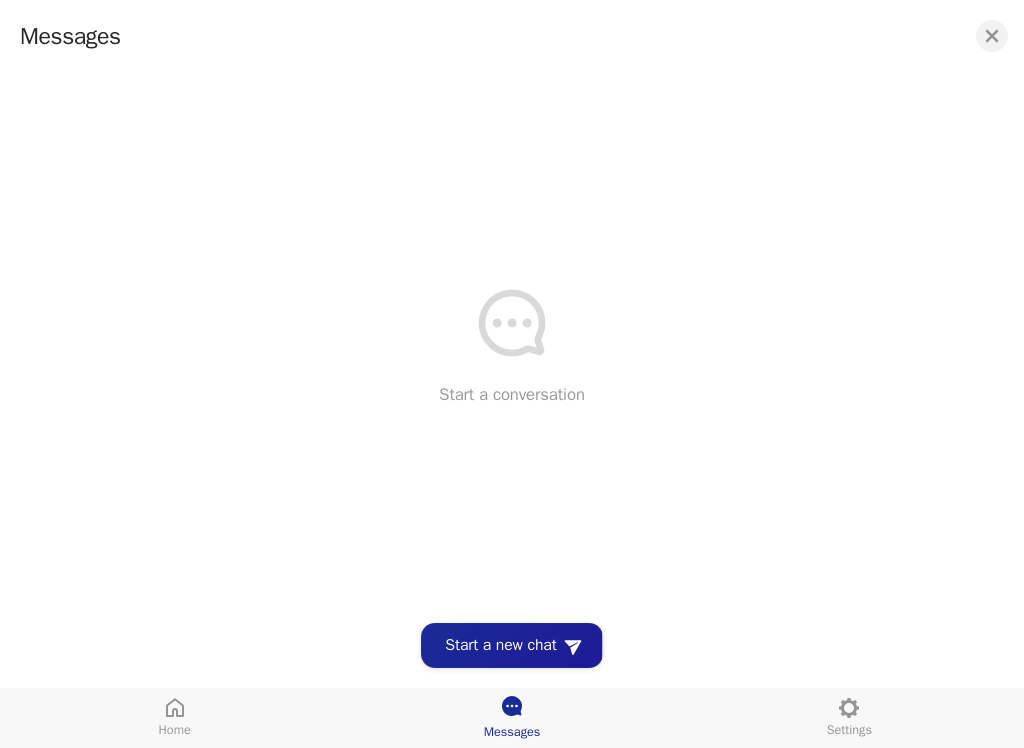 click 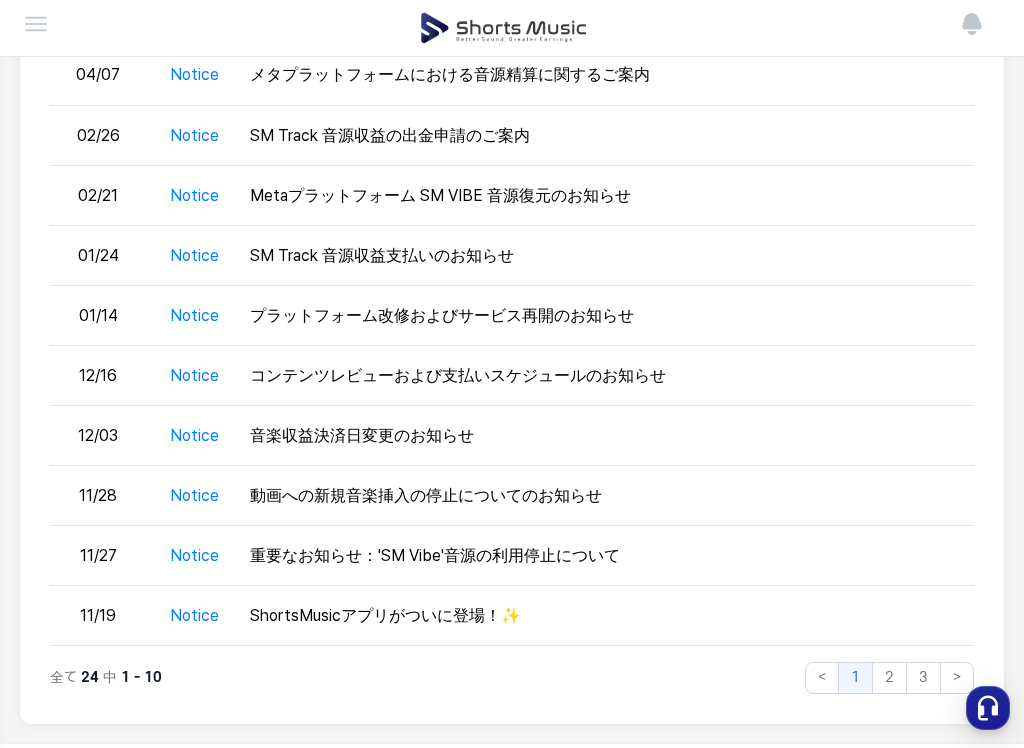 click on "2" at bounding box center (889, 678) 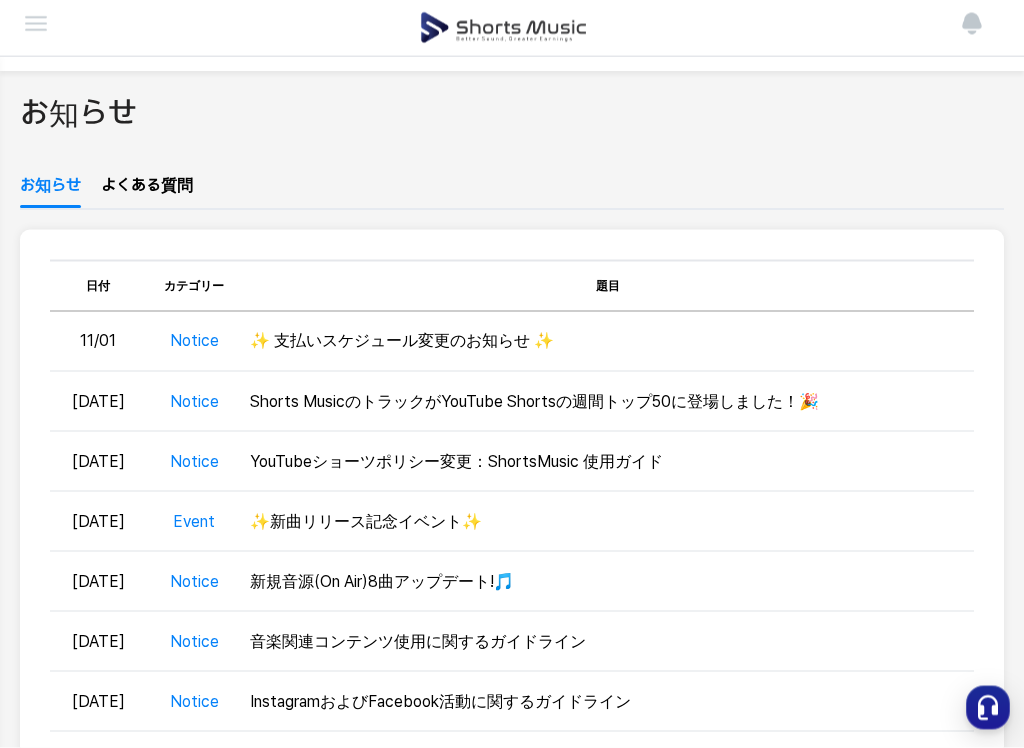 scroll, scrollTop: 45, scrollLeft: 0, axis: vertical 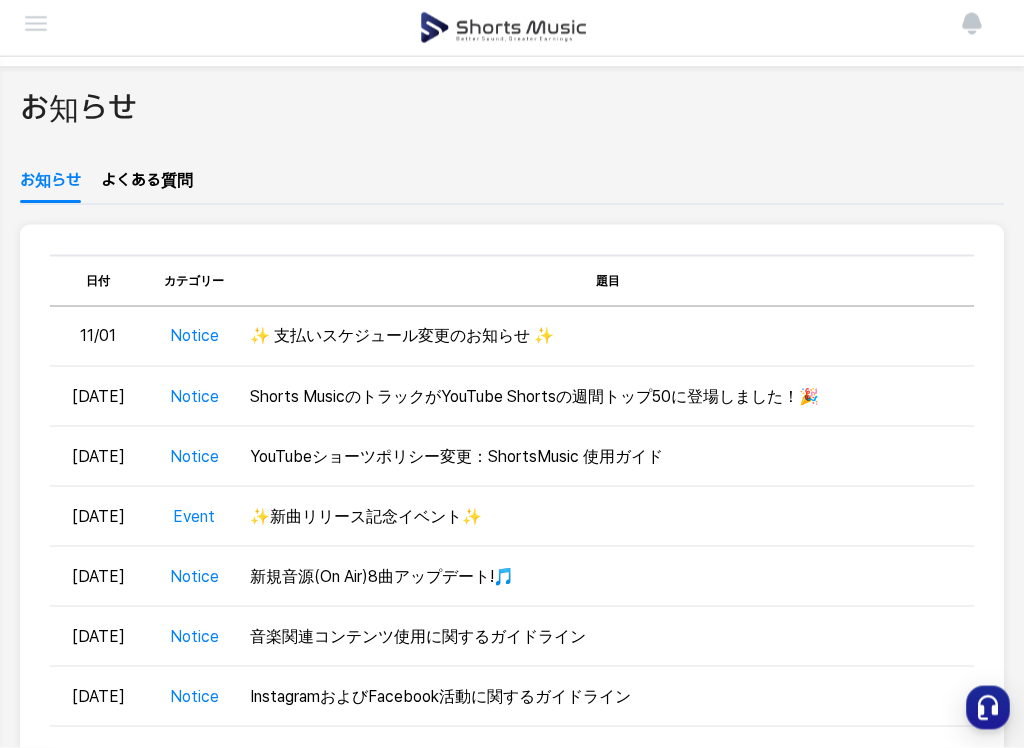 click on "Notice" at bounding box center [194, 397] 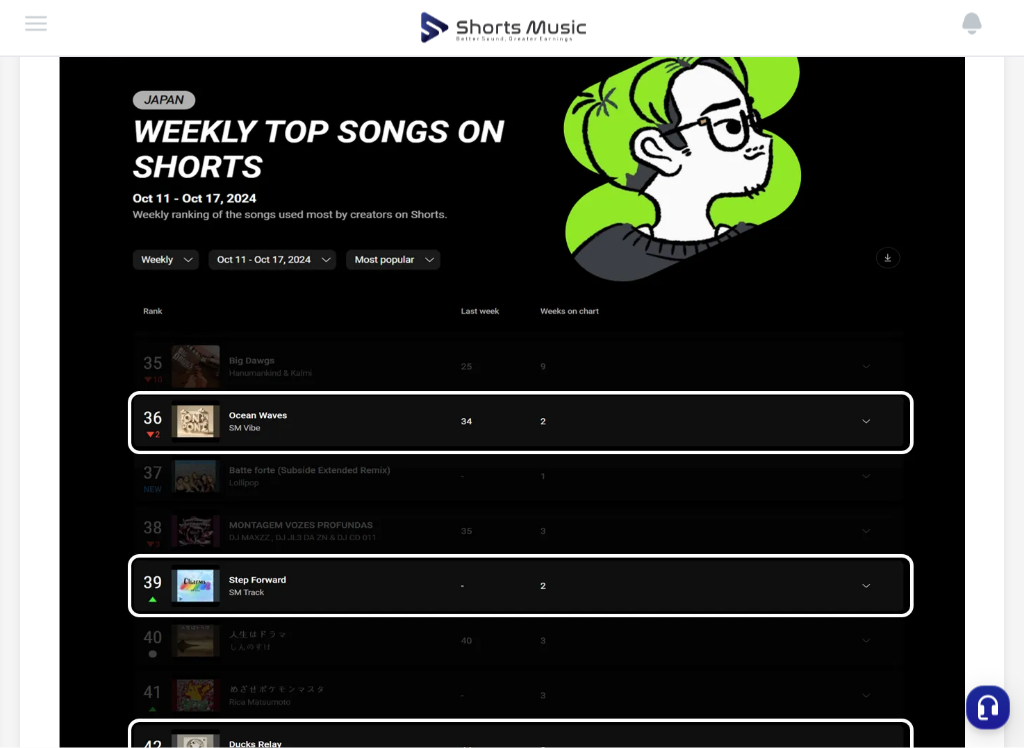 scroll, scrollTop: 744, scrollLeft: 0, axis: vertical 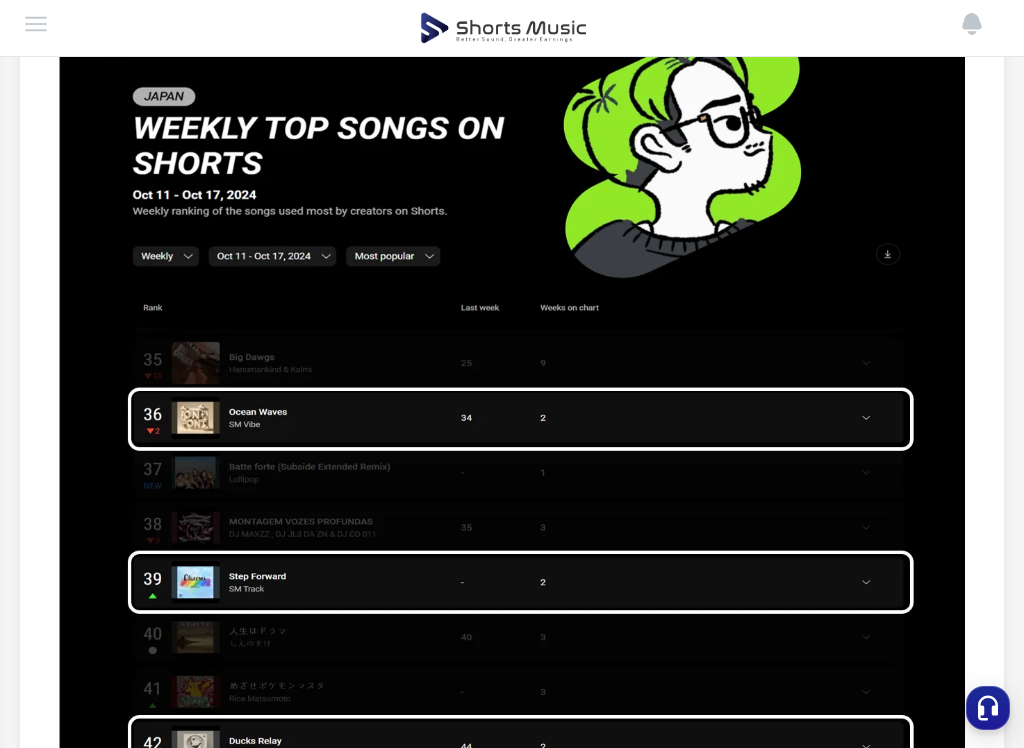 click at bounding box center (512, 408) 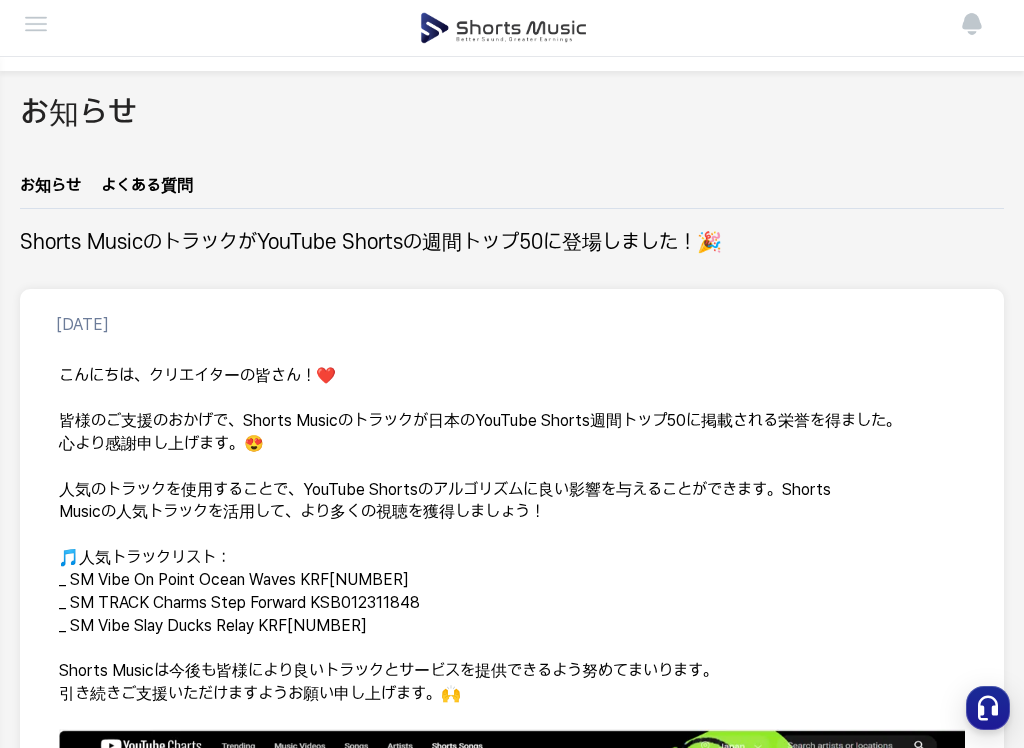 scroll, scrollTop: 0, scrollLeft: 0, axis: both 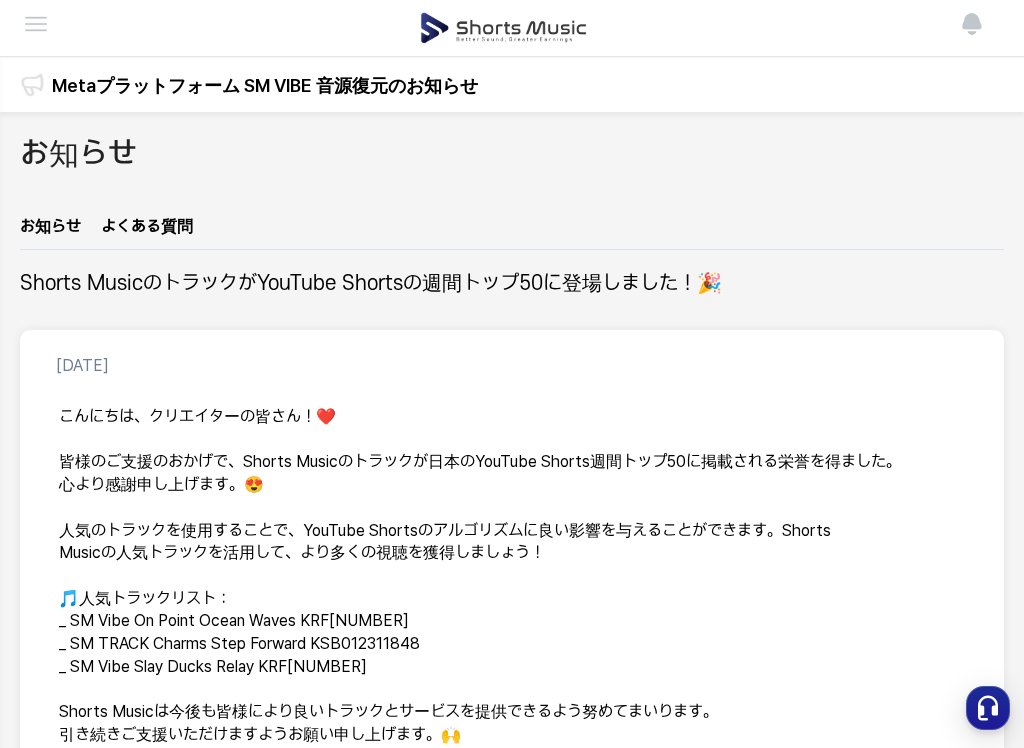 click at bounding box center [36, 24] 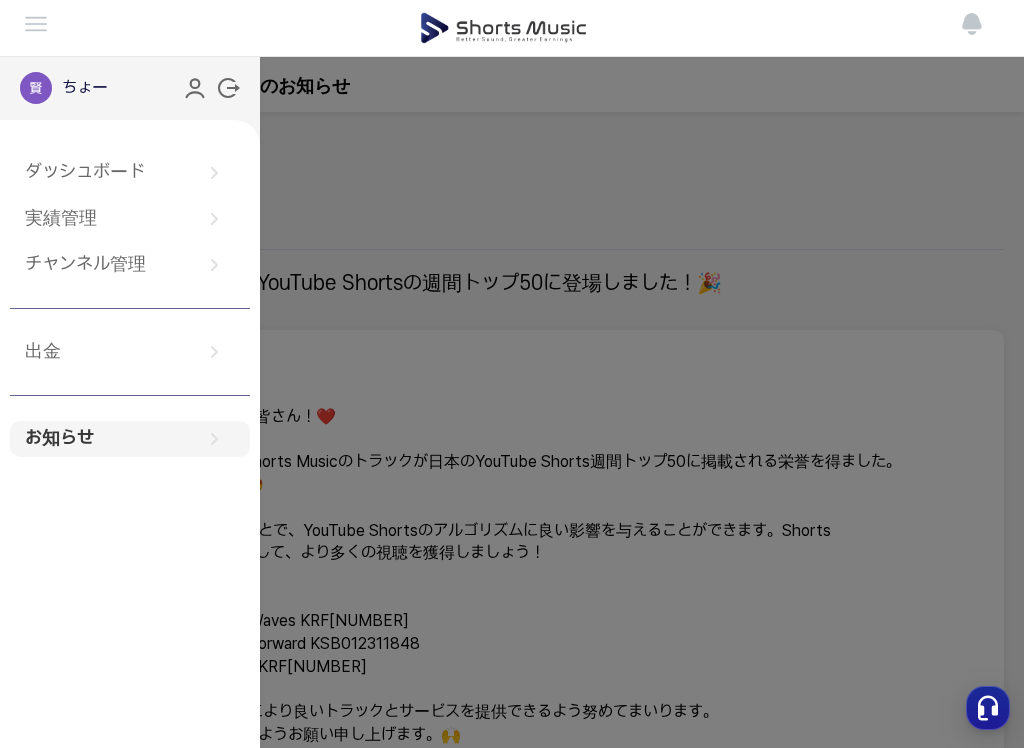 click on "チャンネル管理" at bounding box center [130, 265] 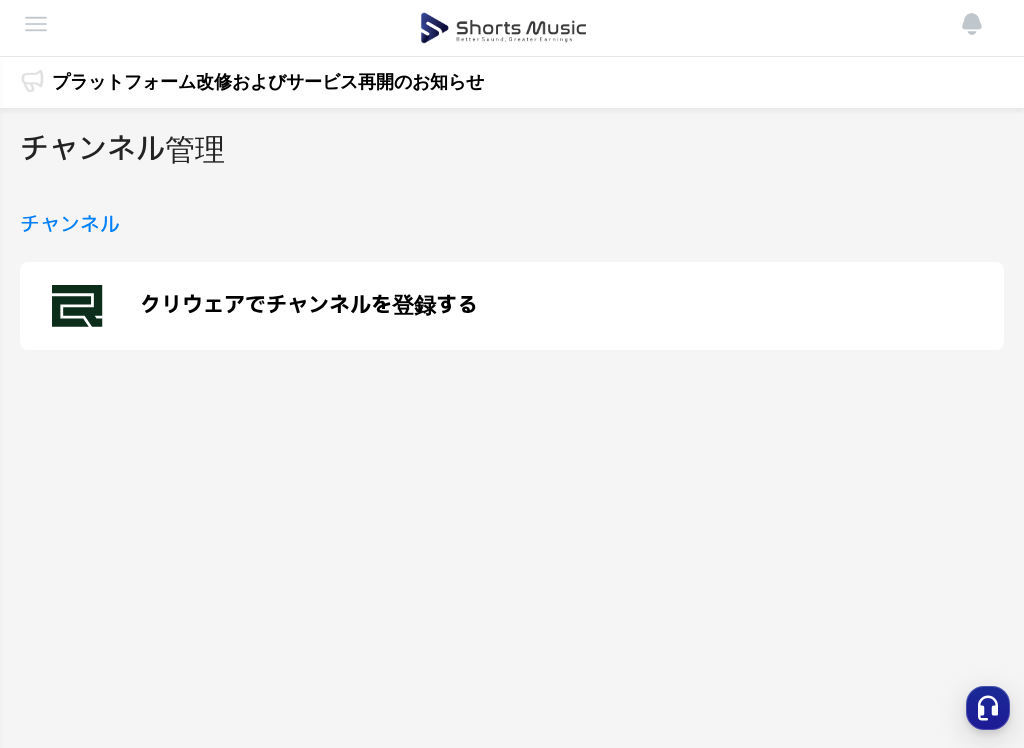 scroll, scrollTop: 0, scrollLeft: 0, axis: both 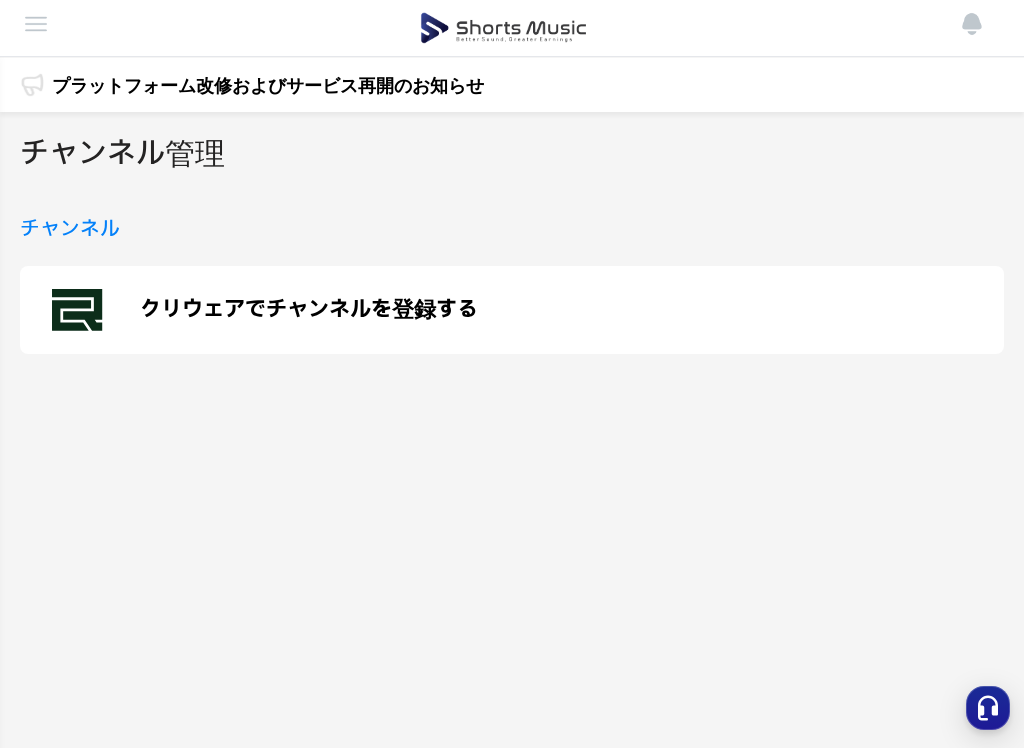 click 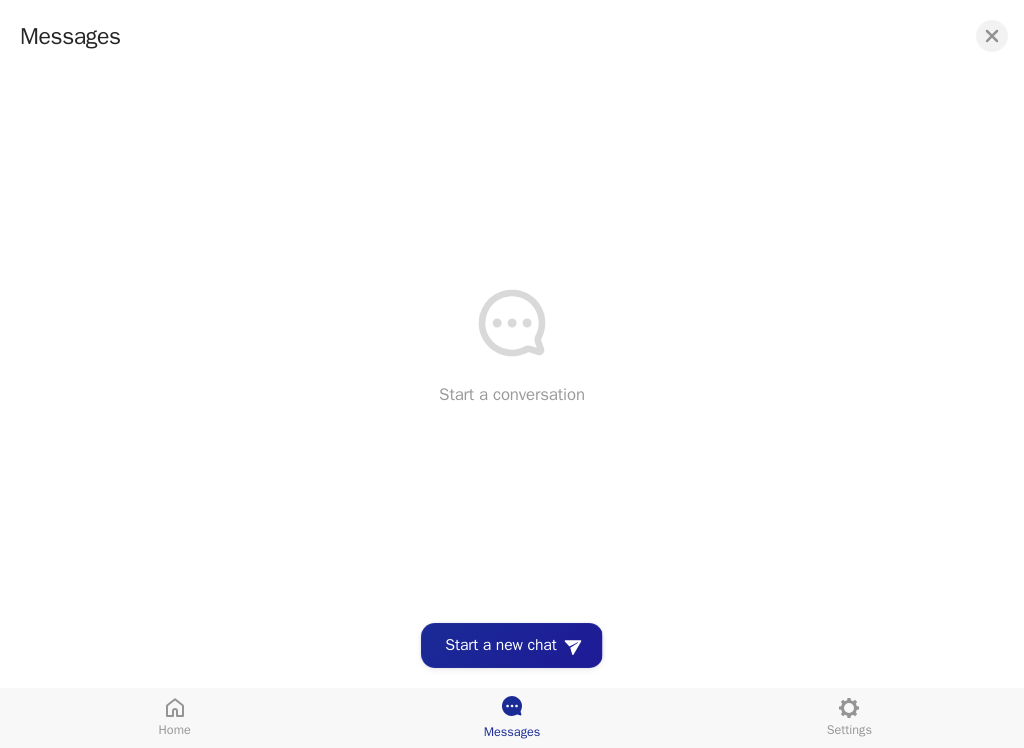 click 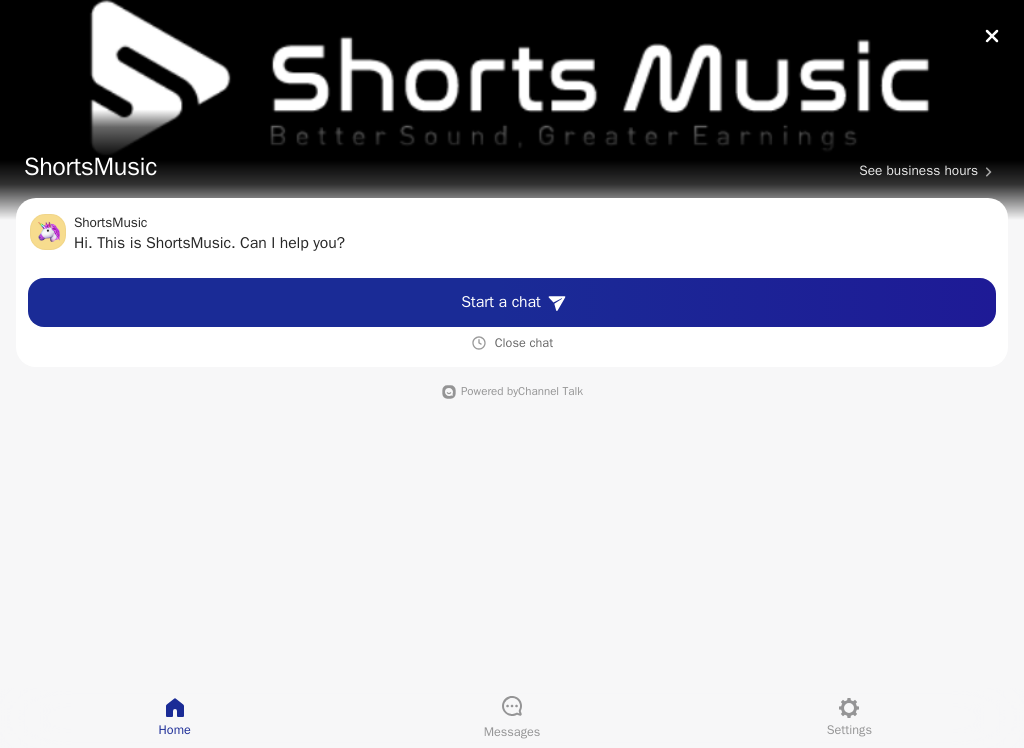 click on "Back on Monday, 9:00 AM" at bounding box center (512, 343) 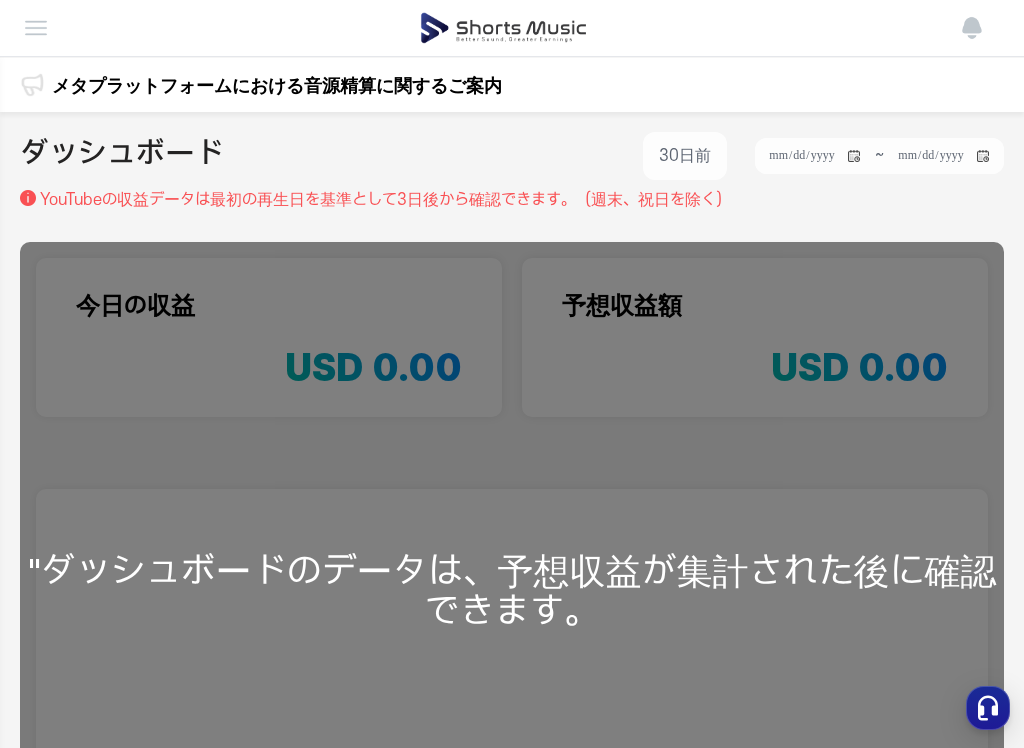 scroll, scrollTop: 0, scrollLeft: 0, axis: both 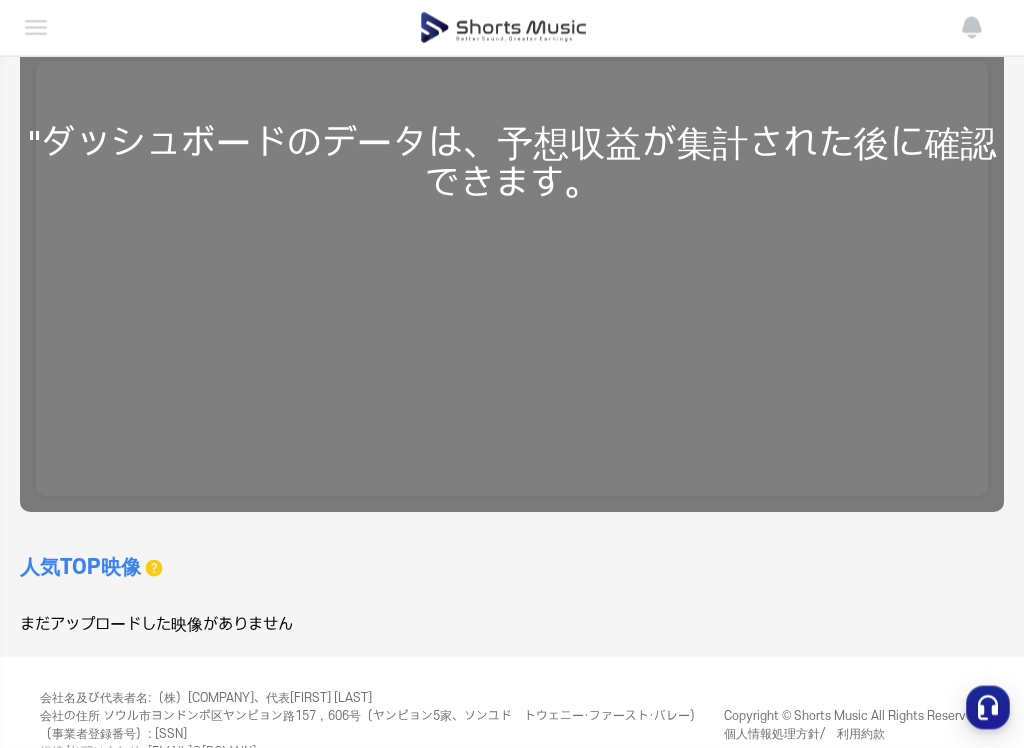 click on ""ダッシュボードのデータは、予想収益が集計された後に確認できます。" at bounding box center [512, 164] 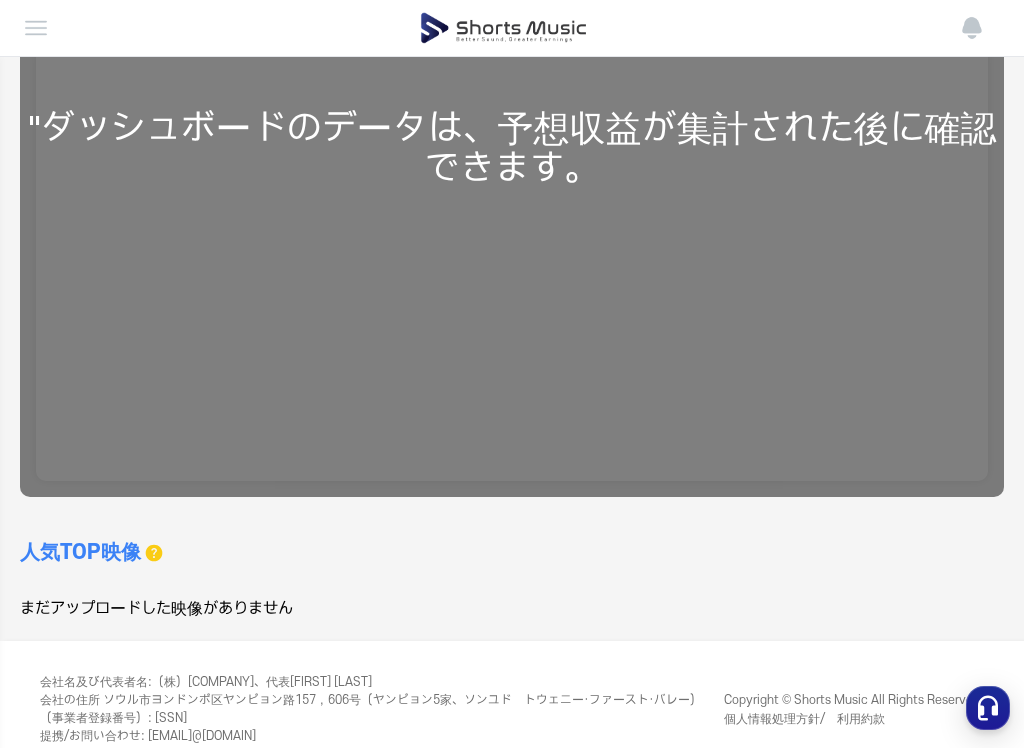 scroll, scrollTop: 472, scrollLeft: 0, axis: vertical 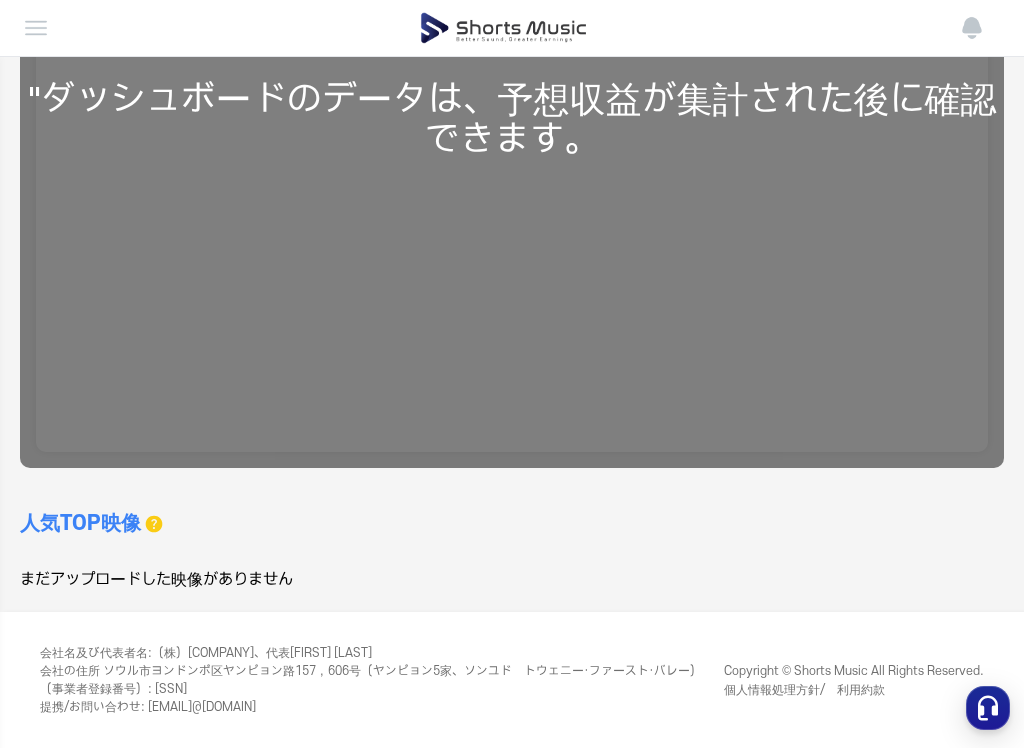 click on "人気TOP映像     過去 30 日間のデータのみを表示できます。   まだアップロードした映像がありません" at bounding box center [512, 550] 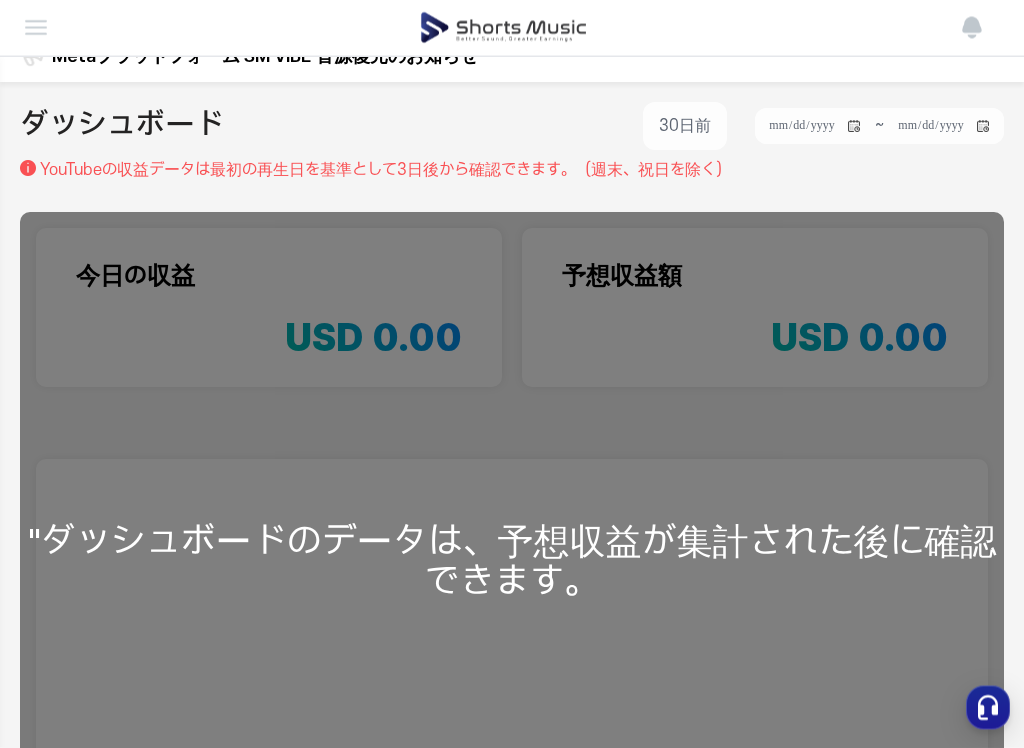 scroll, scrollTop: 0, scrollLeft: 0, axis: both 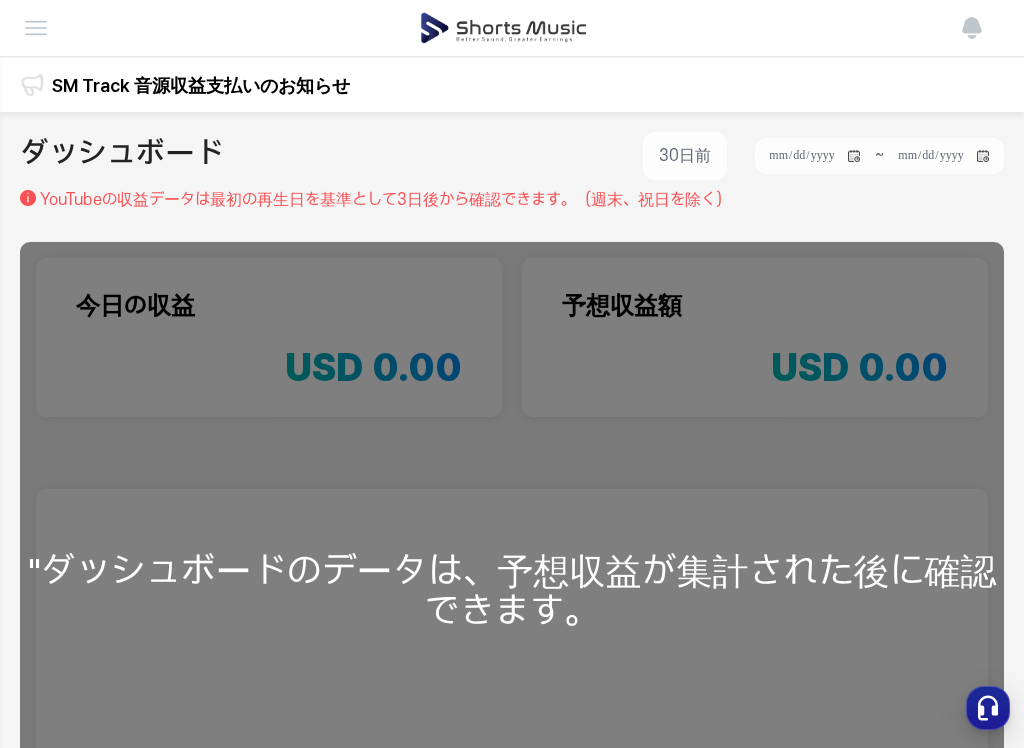 click on "SM Track 音源収益支払いのお知らせ" at bounding box center [201, 85] 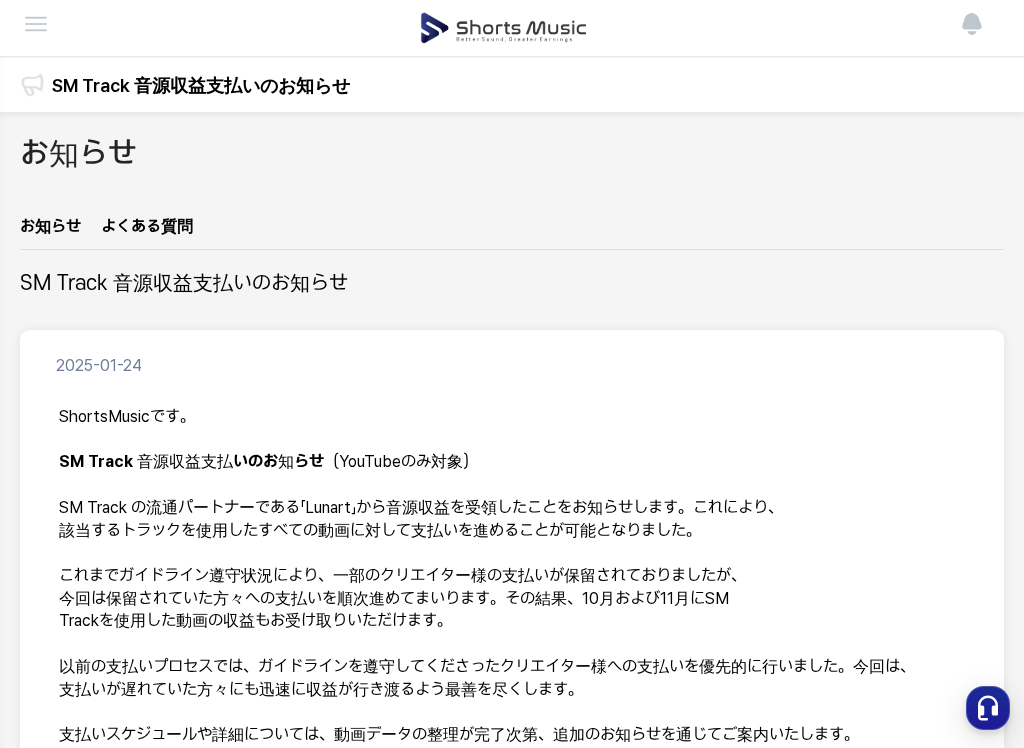 click at bounding box center (36, 24) 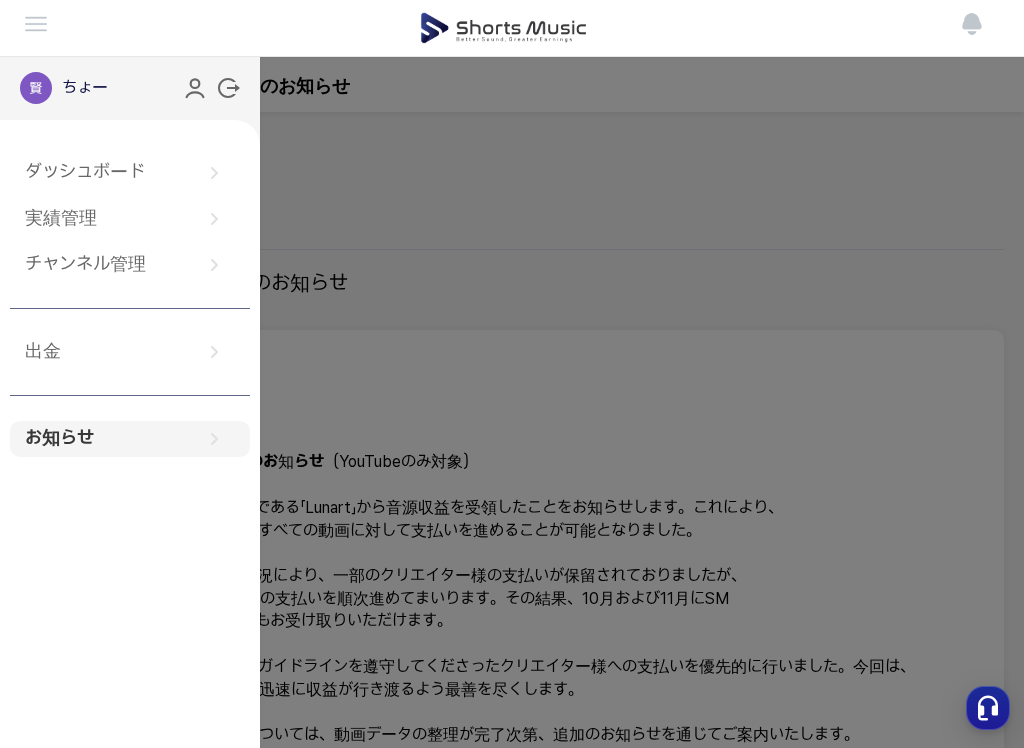 click on "ダッシュボード" at bounding box center [130, 173] 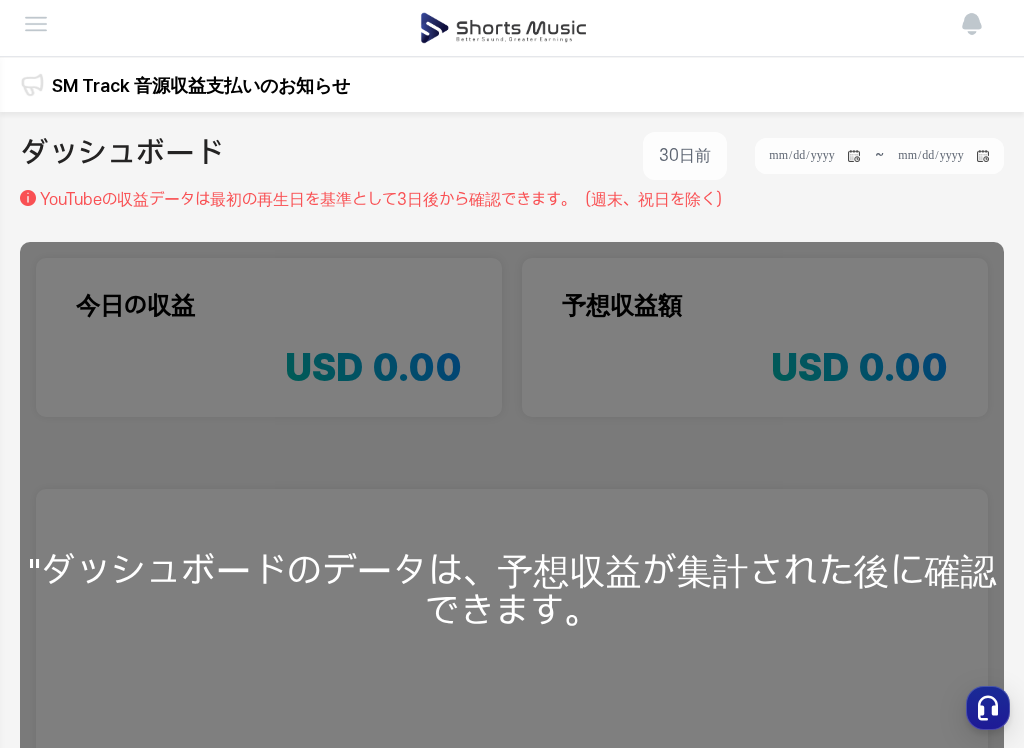 click at bounding box center [36, 24] 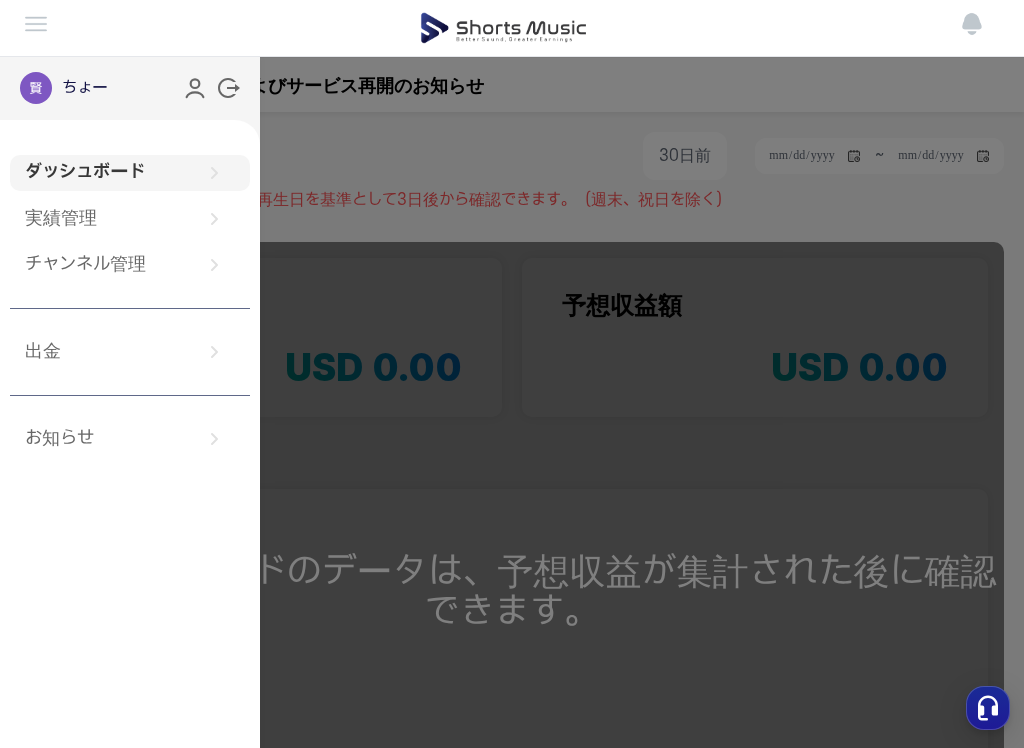 click on "チャンネル管理" at bounding box center [130, 265] 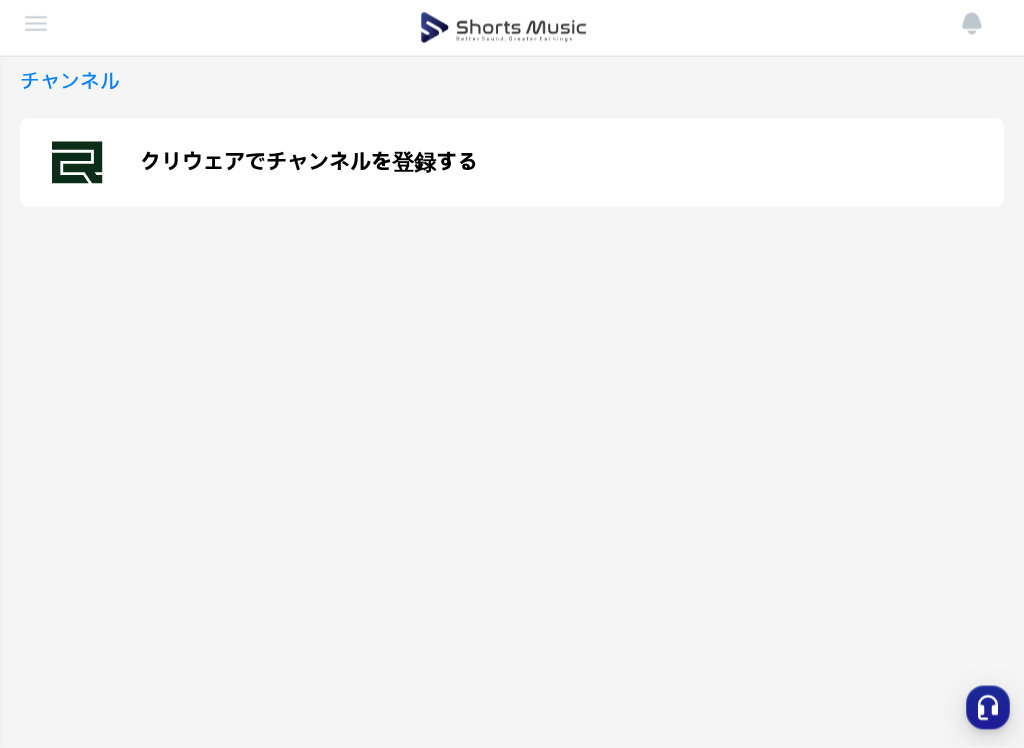 scroll, scrollTop: 0, scrollLeft: 0, axis: both 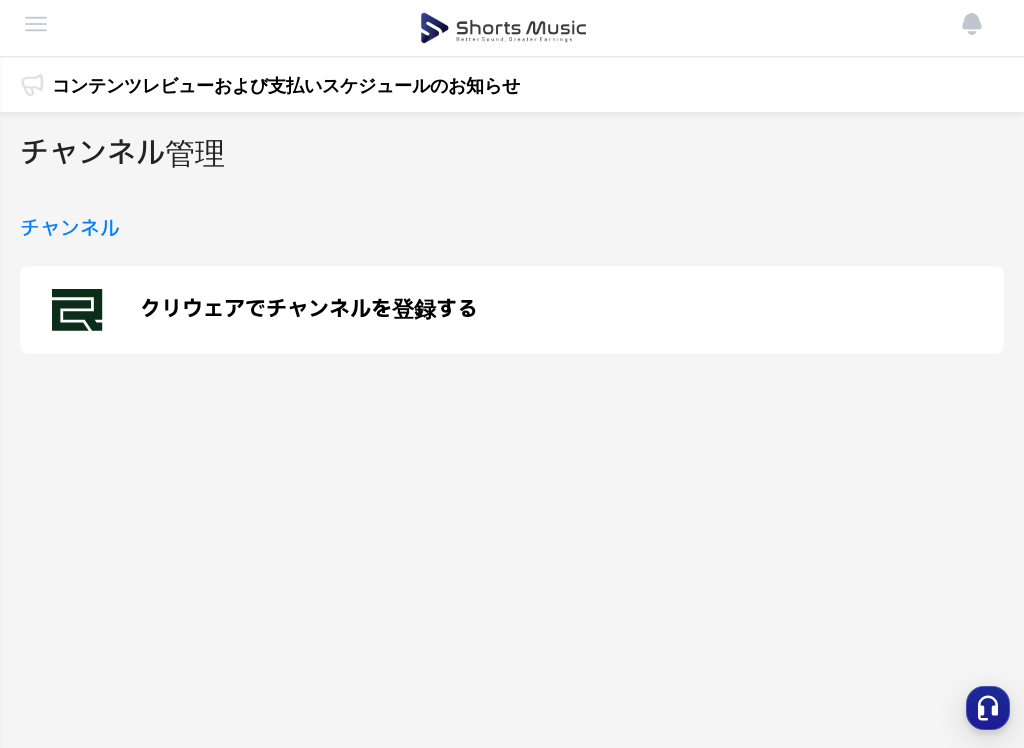 click at bounding box center (972, 24) 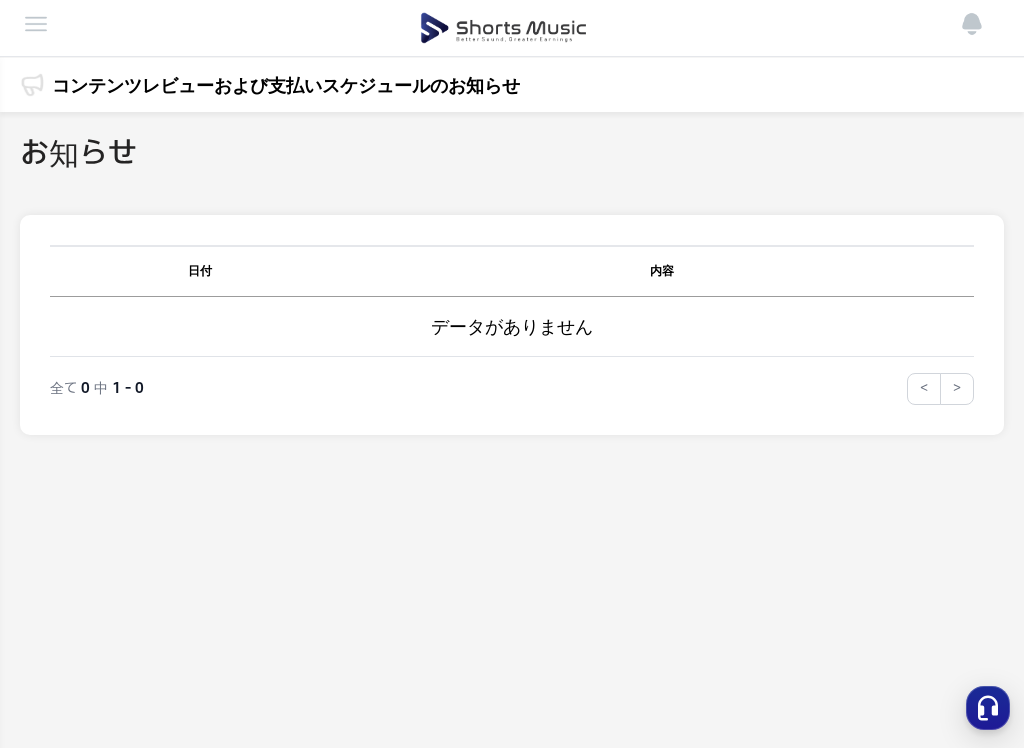 click at bounding box center [972, 24] 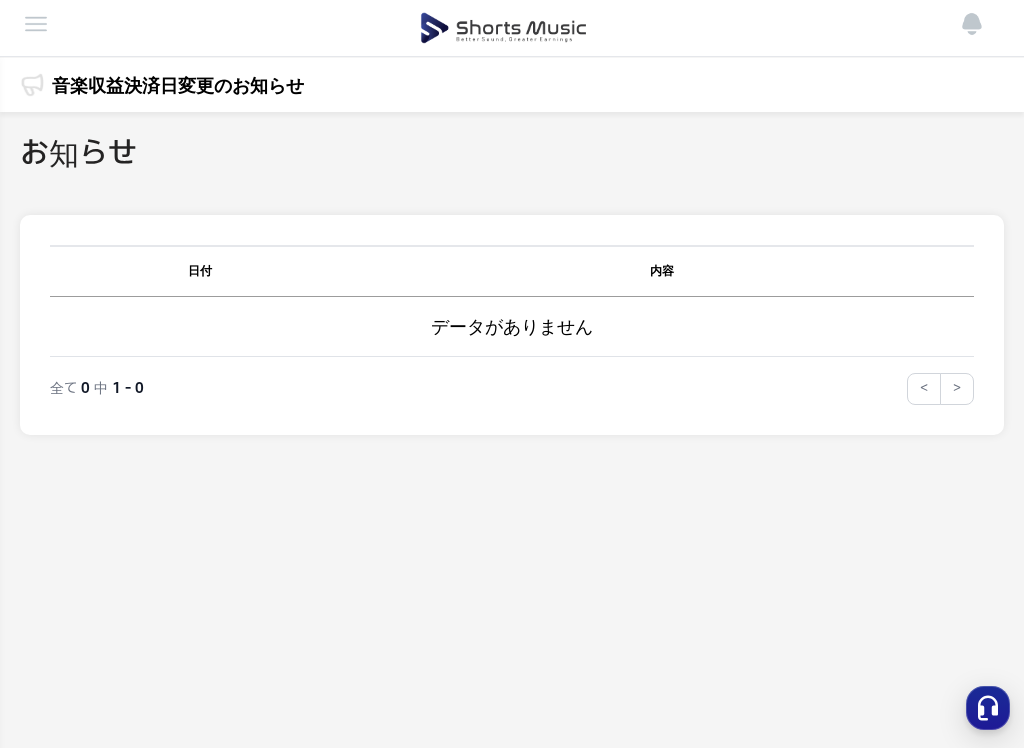 click on "<" at bounding box center (924, 389) 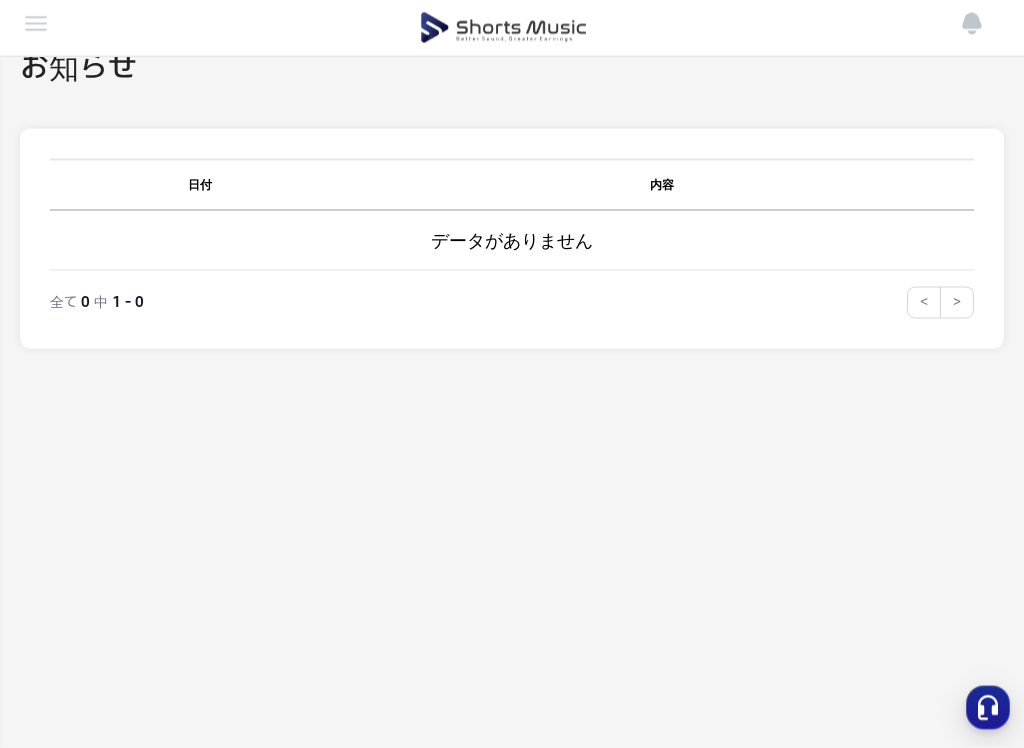scroll, scrollTop: 0, scrollLeft: 0, axis: both 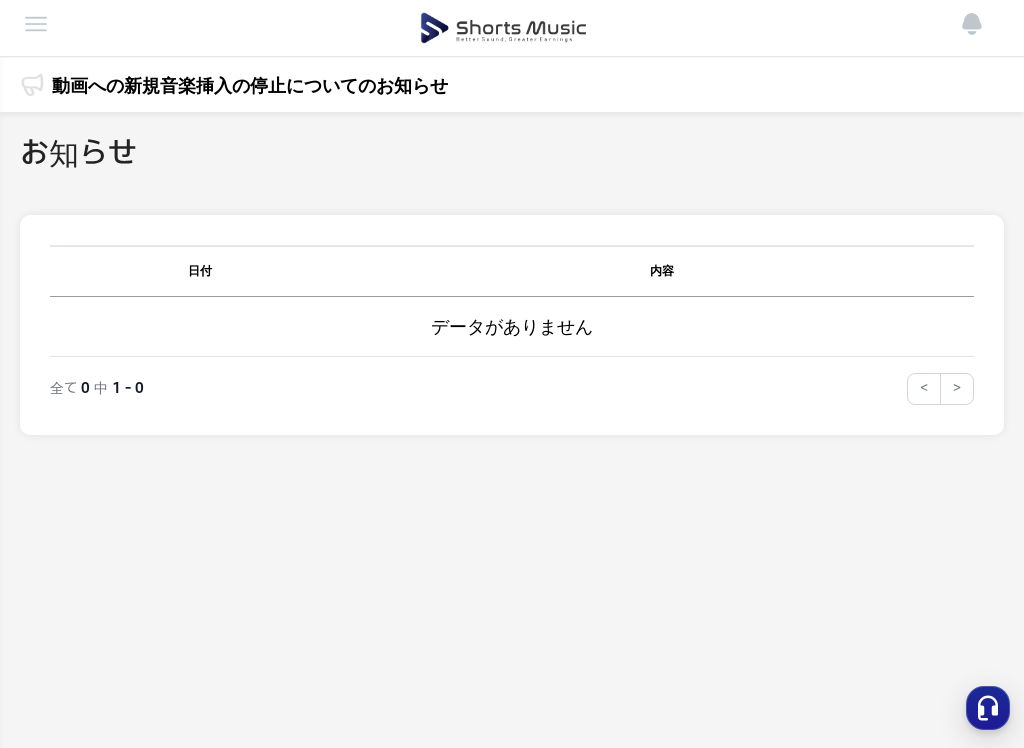 click at bounding box center (36, 24) 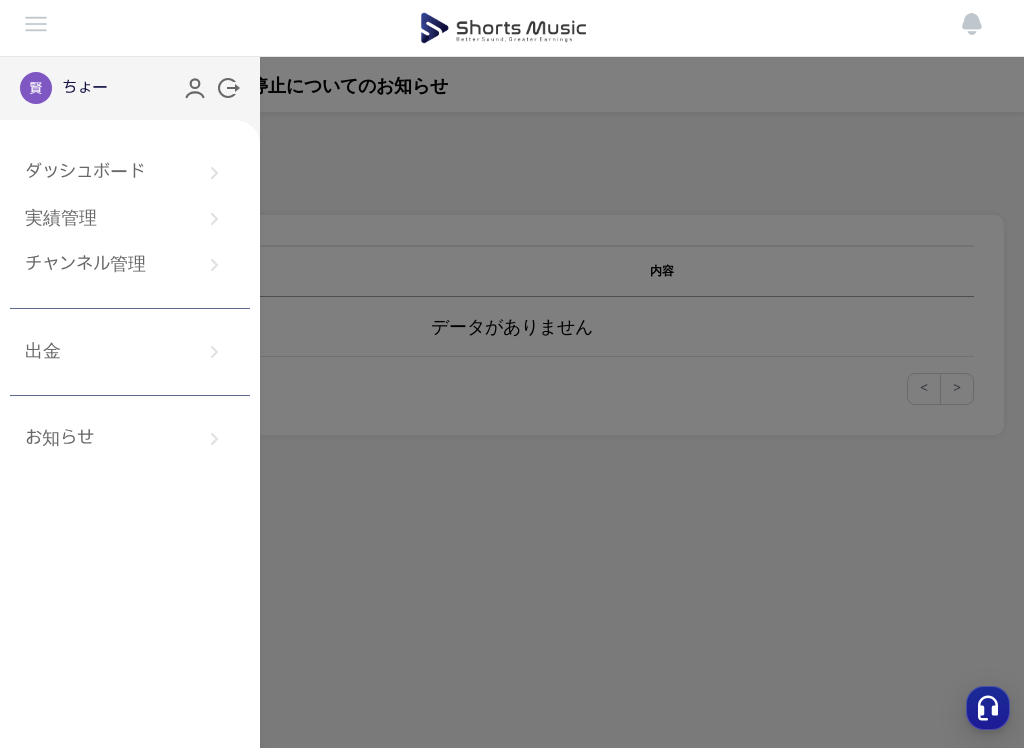 click on "お知らせ" at bounding box center [130, 439] 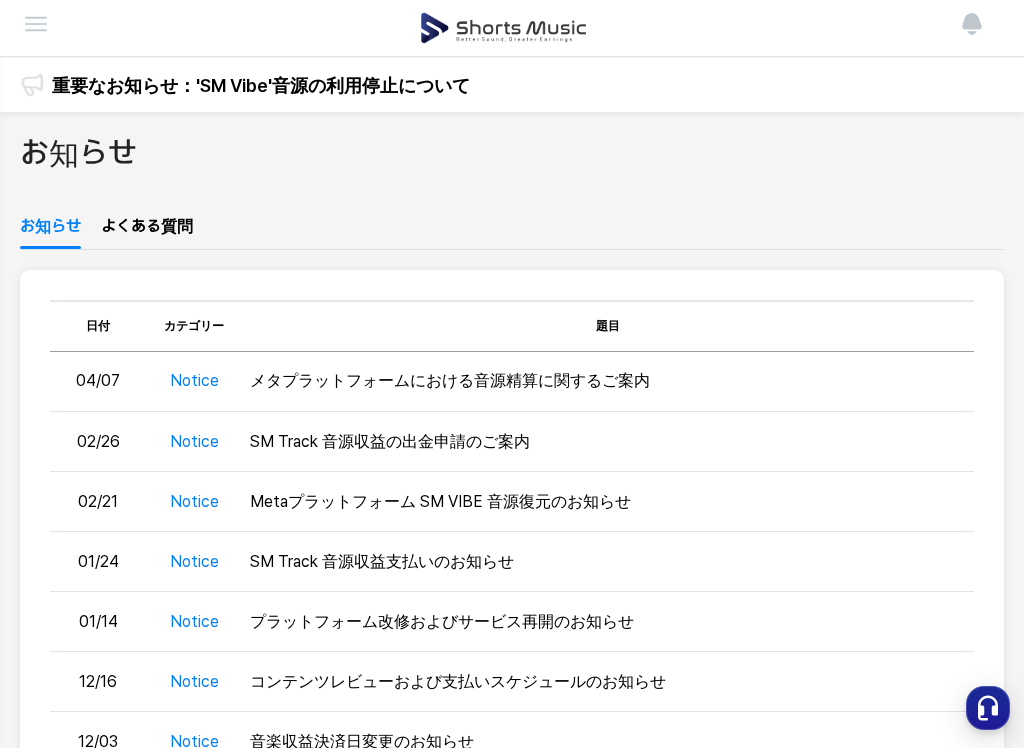 click on "重要なお知らせ：'SM Vibe'音源の利用停止について" at bounding box center (261, 85) 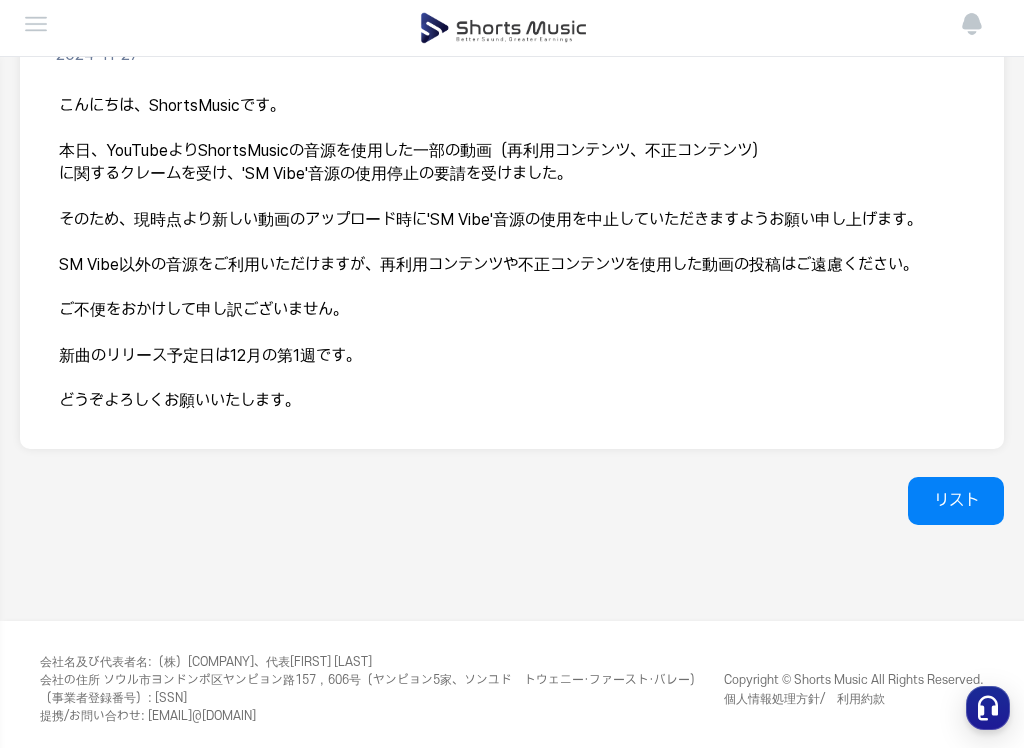 scroll, scrollTop: 320, scrollLeft: 0, axis: vertical 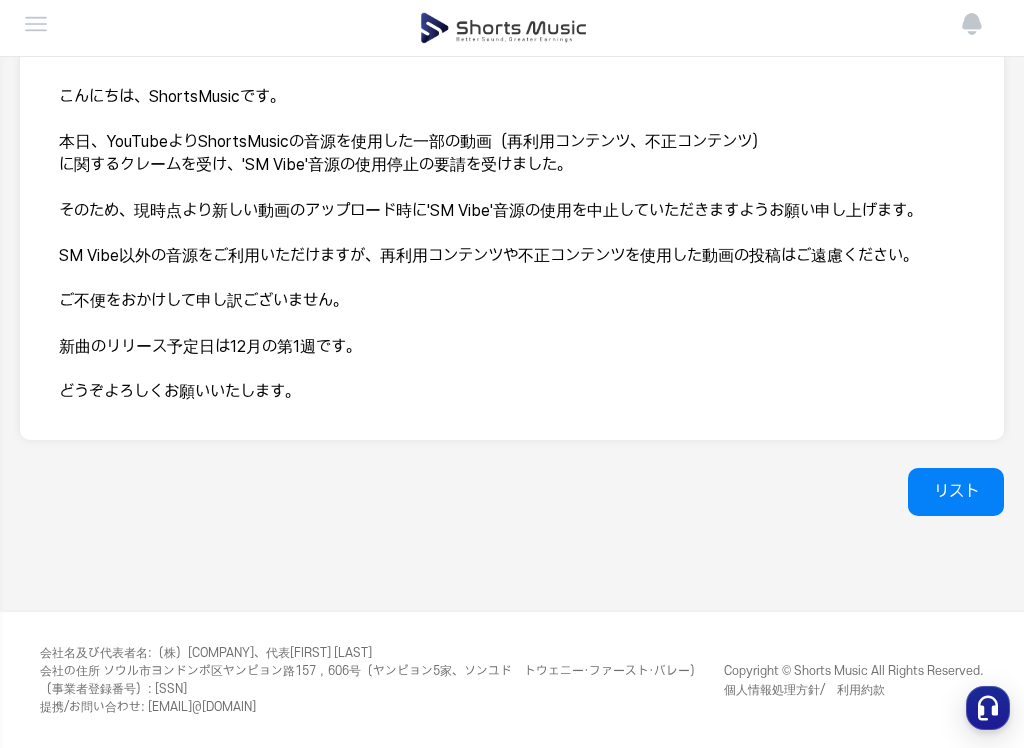 click on "リスト" at bounding box center (956, 492) 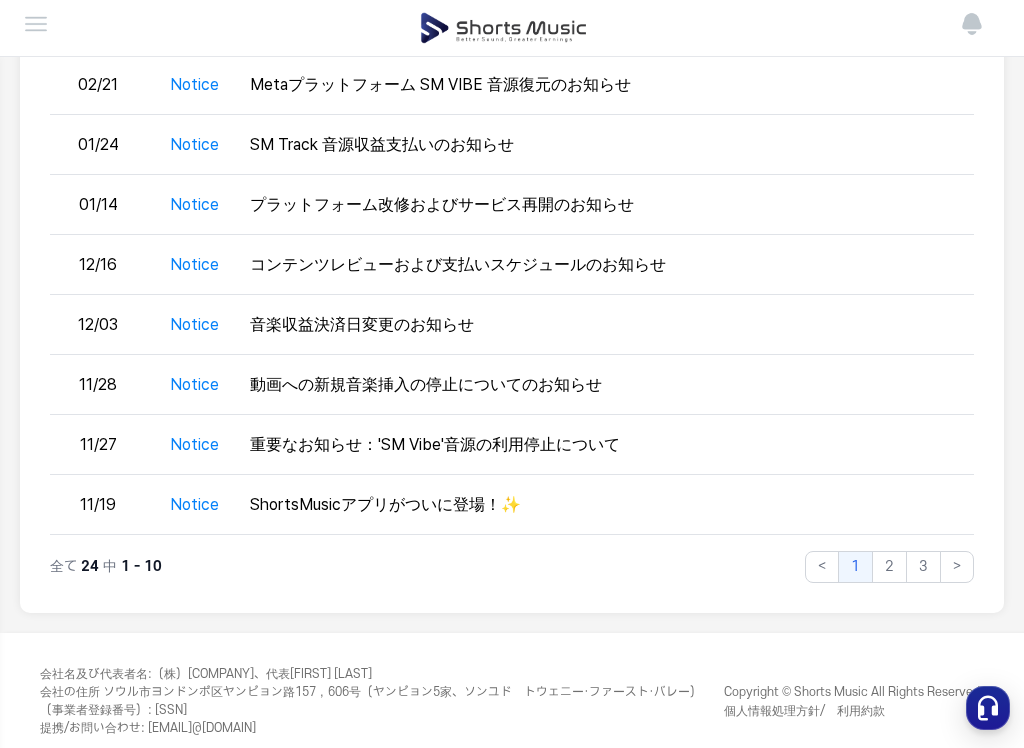 scroll, scrollTop: 438, scrollLeft: 0, axis: vertical 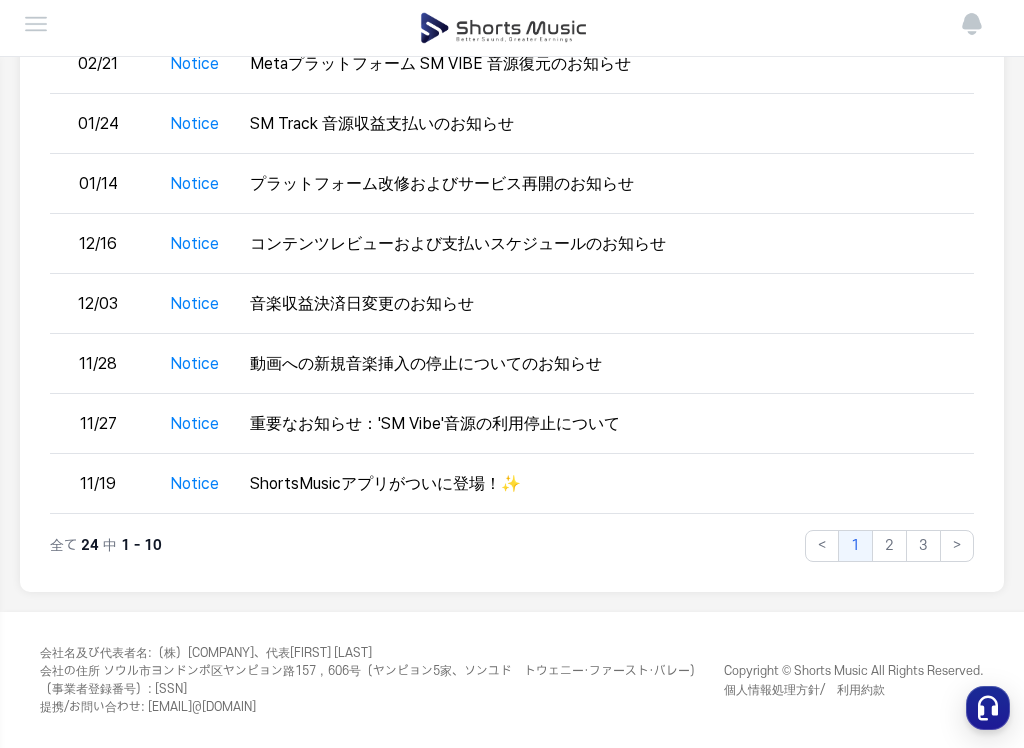 click on "2" at bounding box center (889, 546) 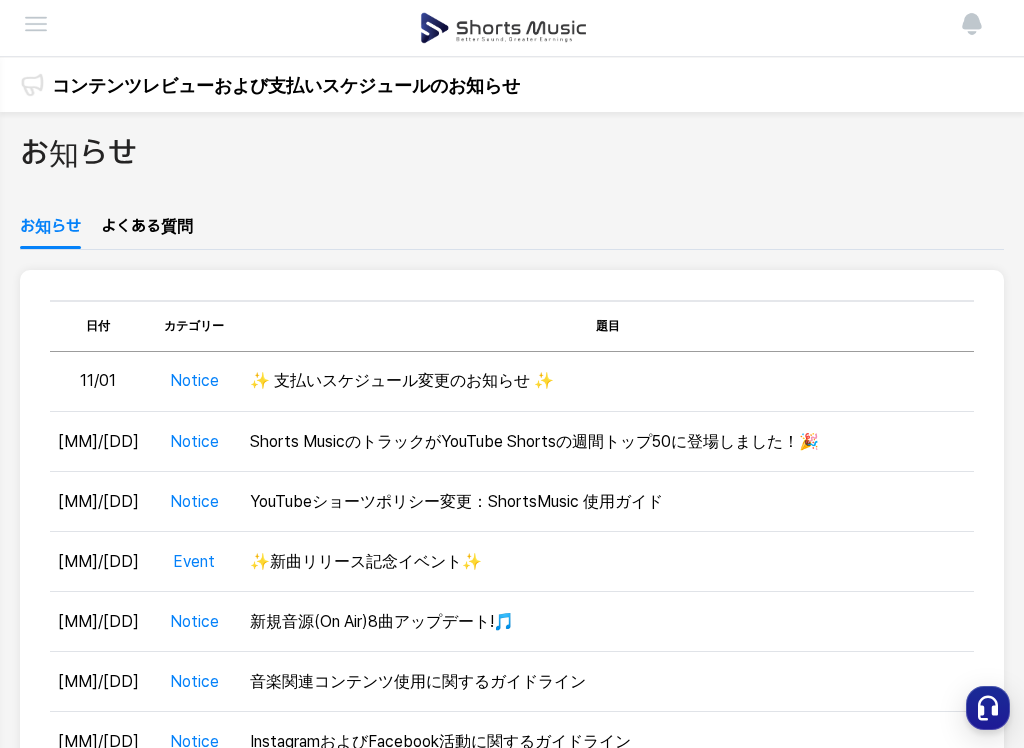 click at bounding box center [504, 28] 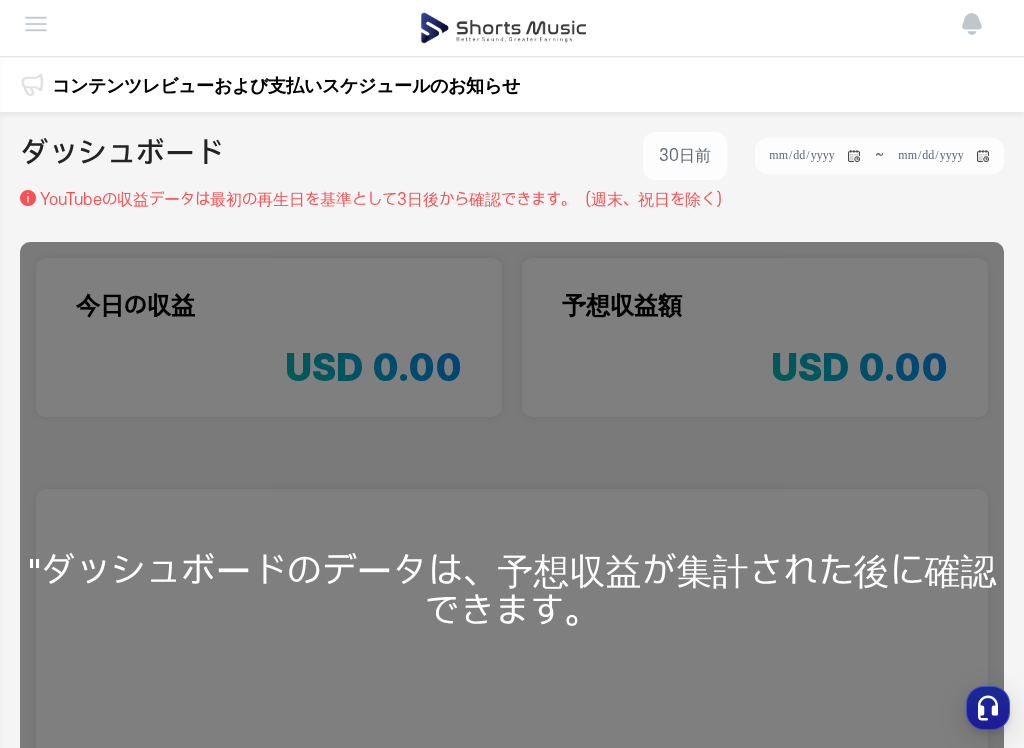 click at bounding box center (503, 28) 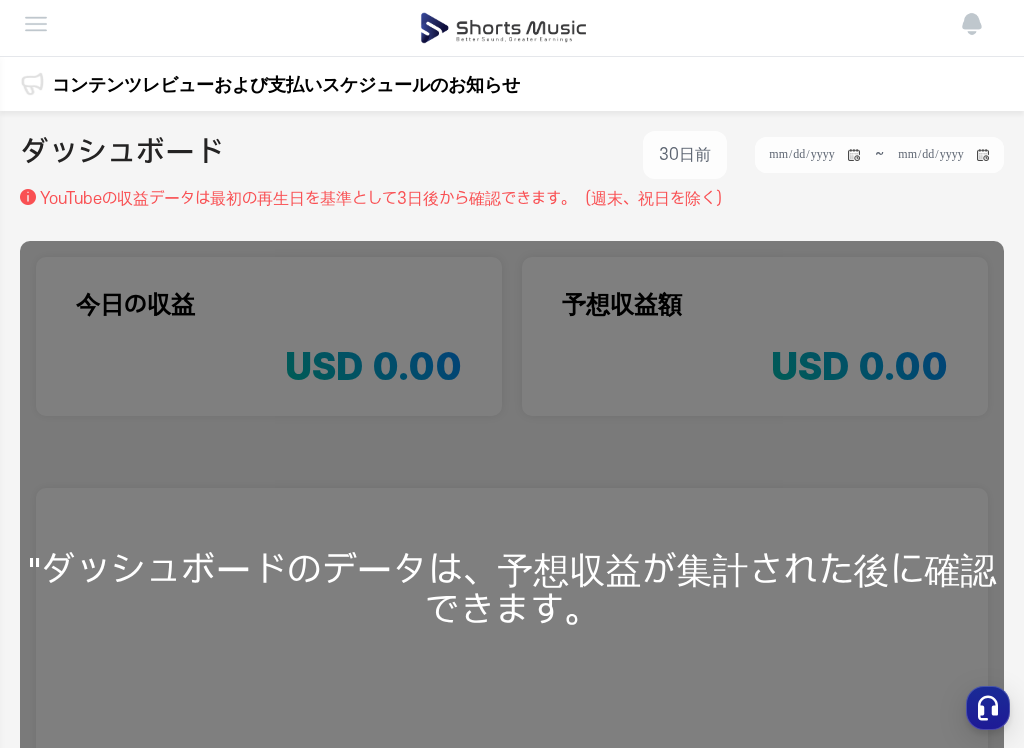 click on "**********" at bounding box center (512, 159) 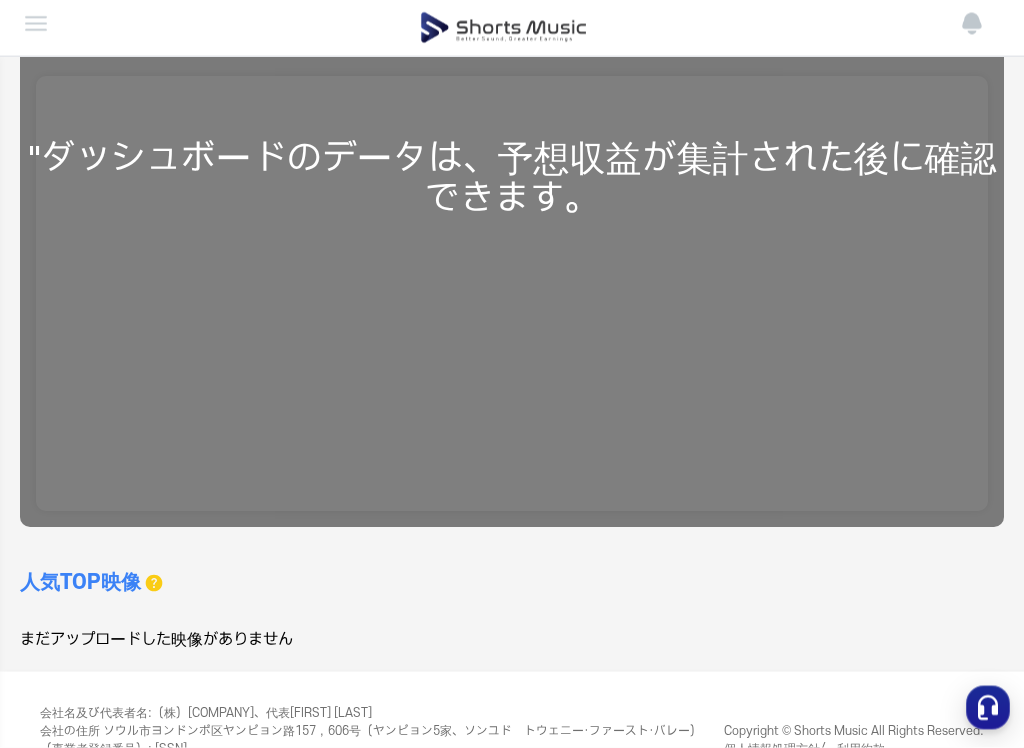 scroll, scrollTop: 472, scrollLeft: 0, axis: vertical 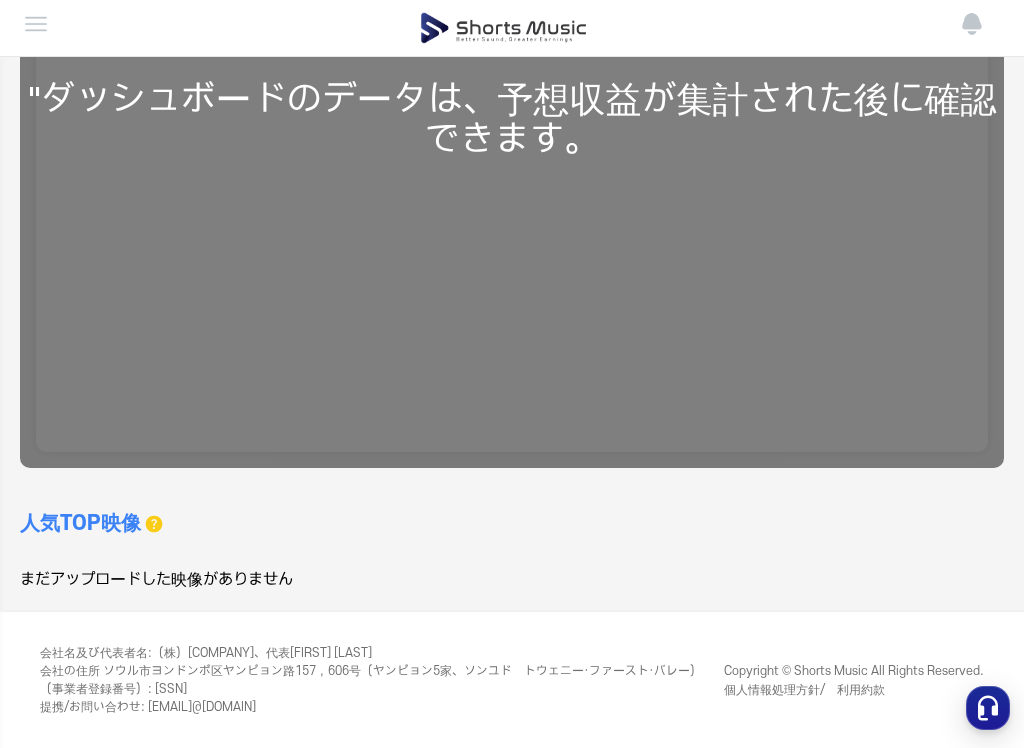 click 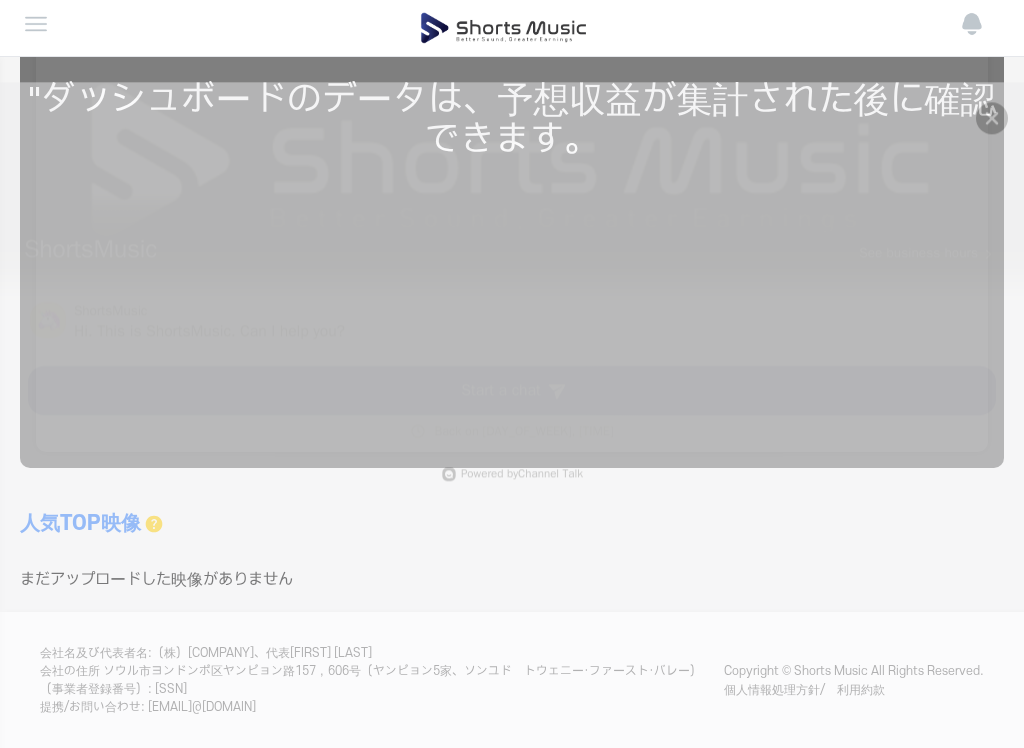 click 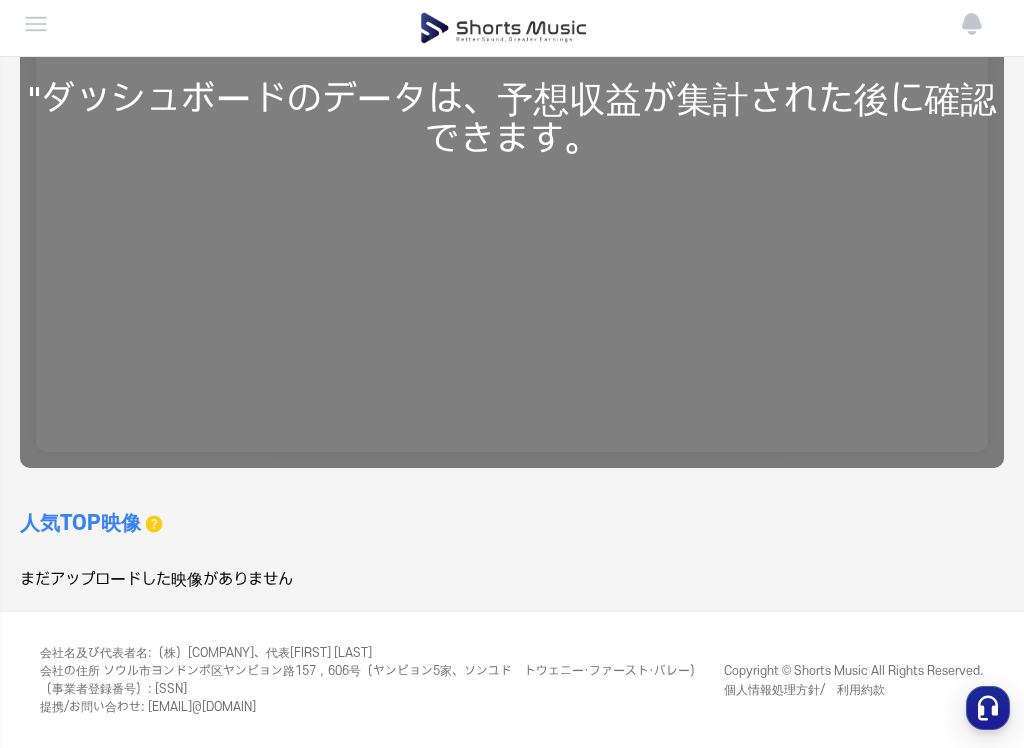 click at bounding box center [36, 24] 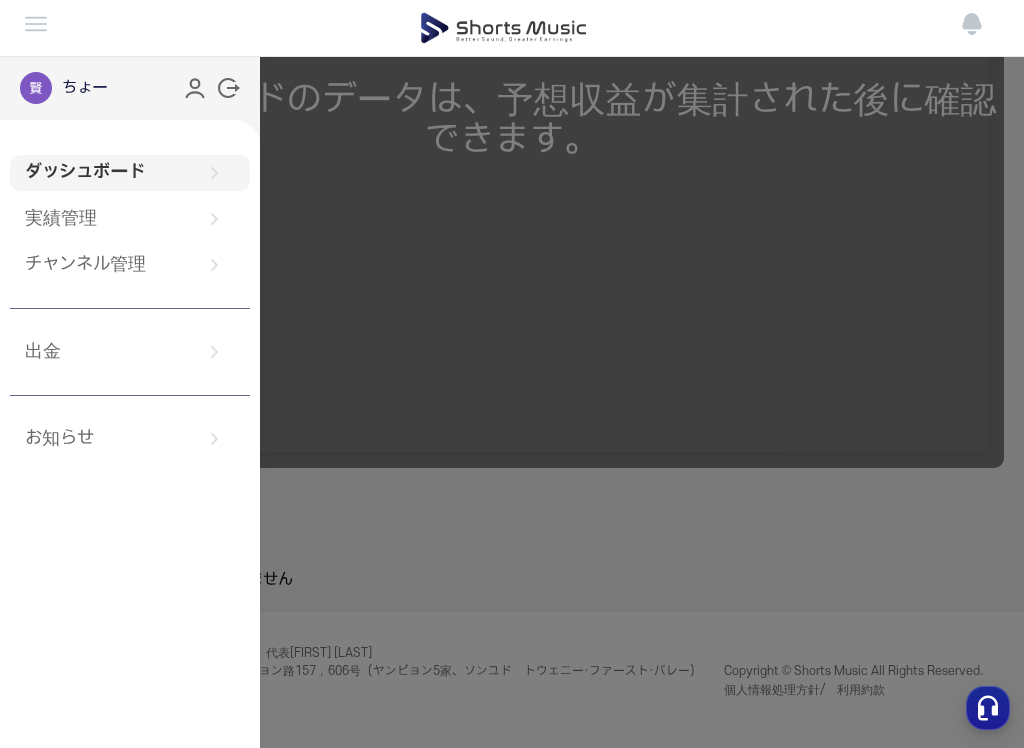 click 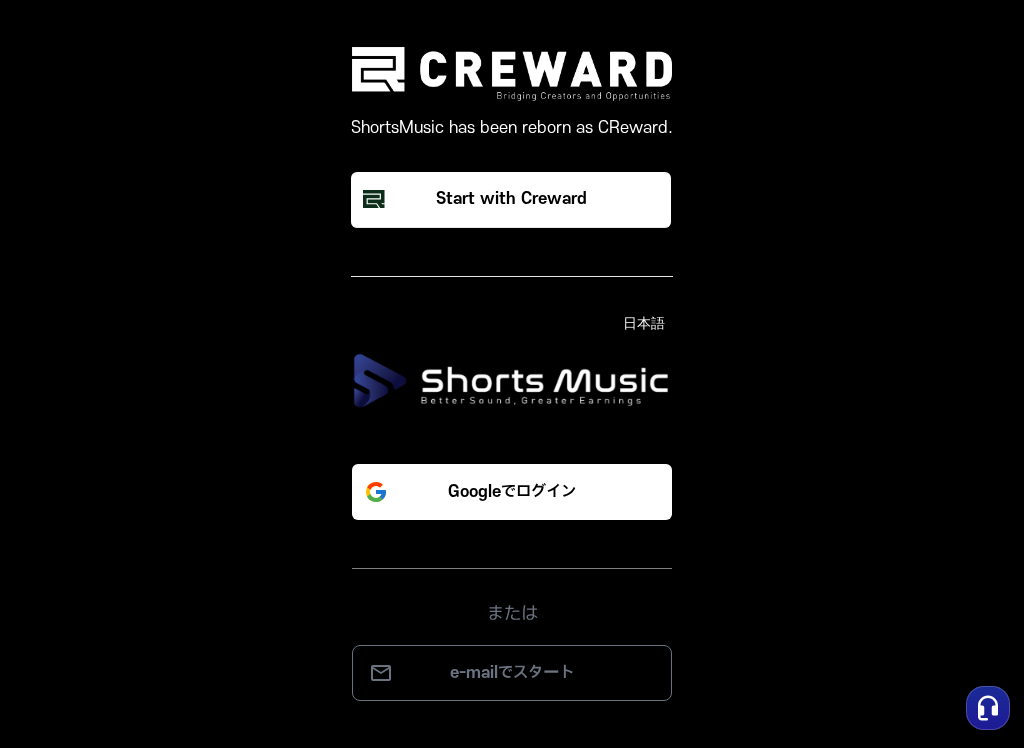 scroll, scrollTop: 0, scrollLeft: 0, axis: both 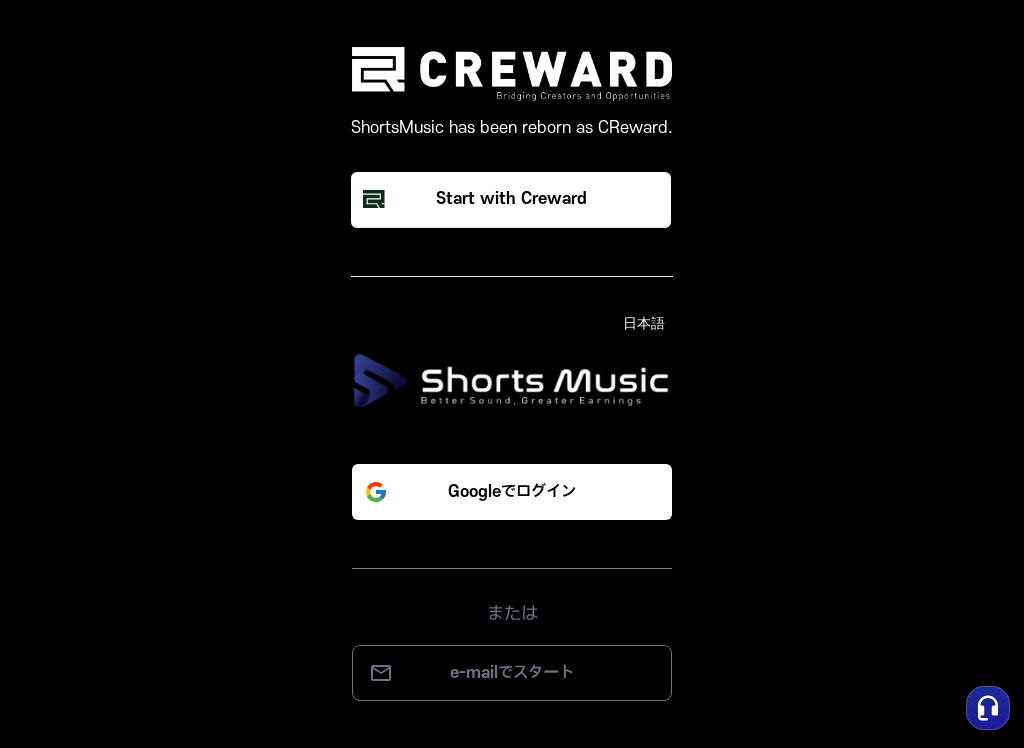 click on "Start with Creward" at bounding box center [511, 200] 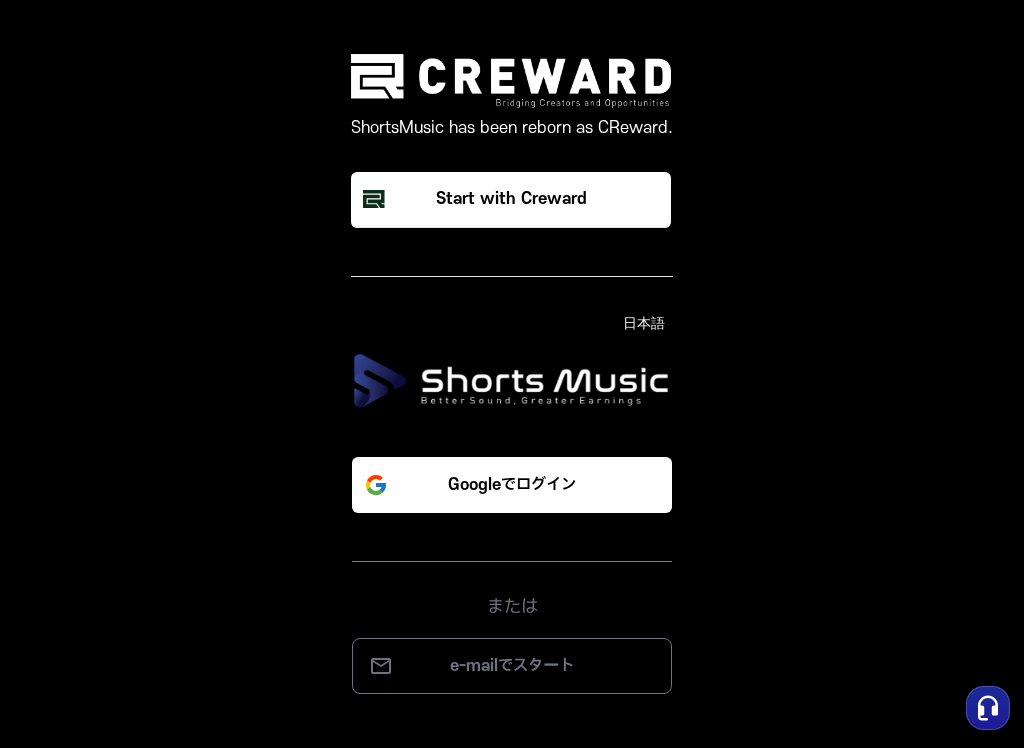 scroll, scrollTop: 0, scrollLeft: 0, axis: both 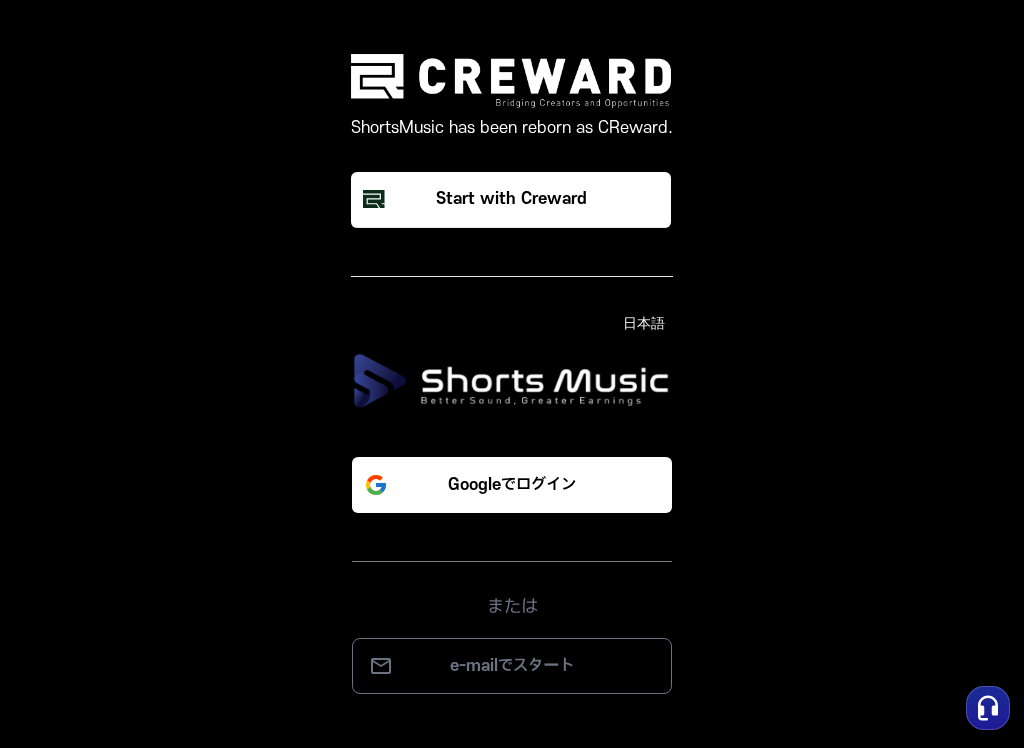 click on "Googleでログイン" at bounding box center (512, 485) 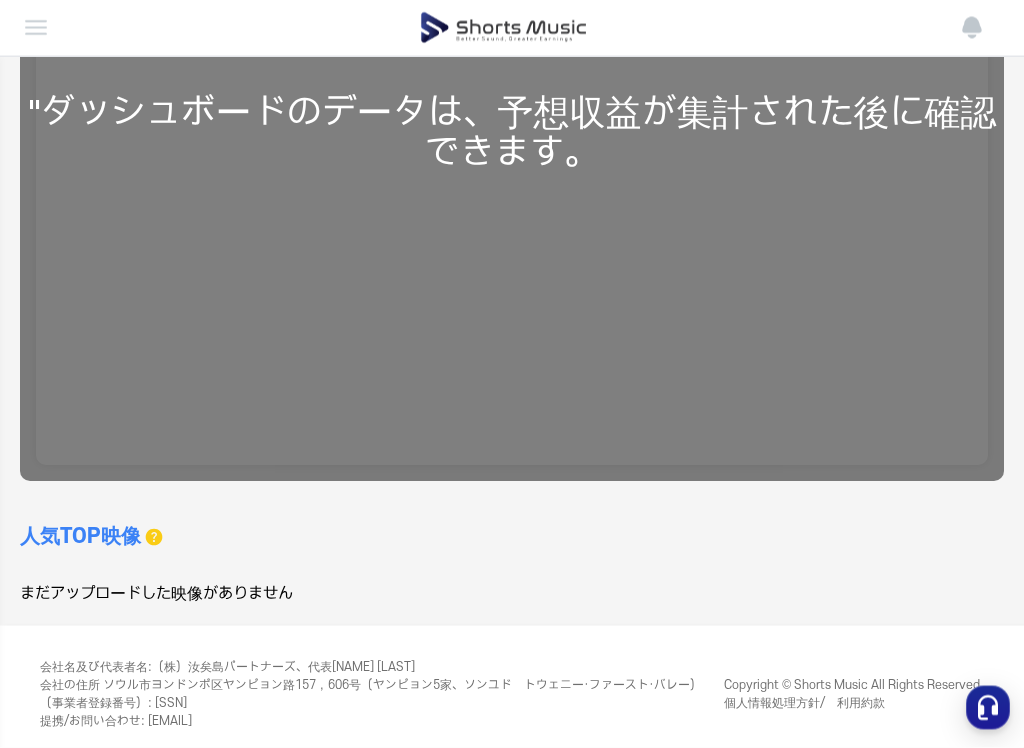 scroll, scrollTop: 456, scrollLeft: 0, axis: vertical 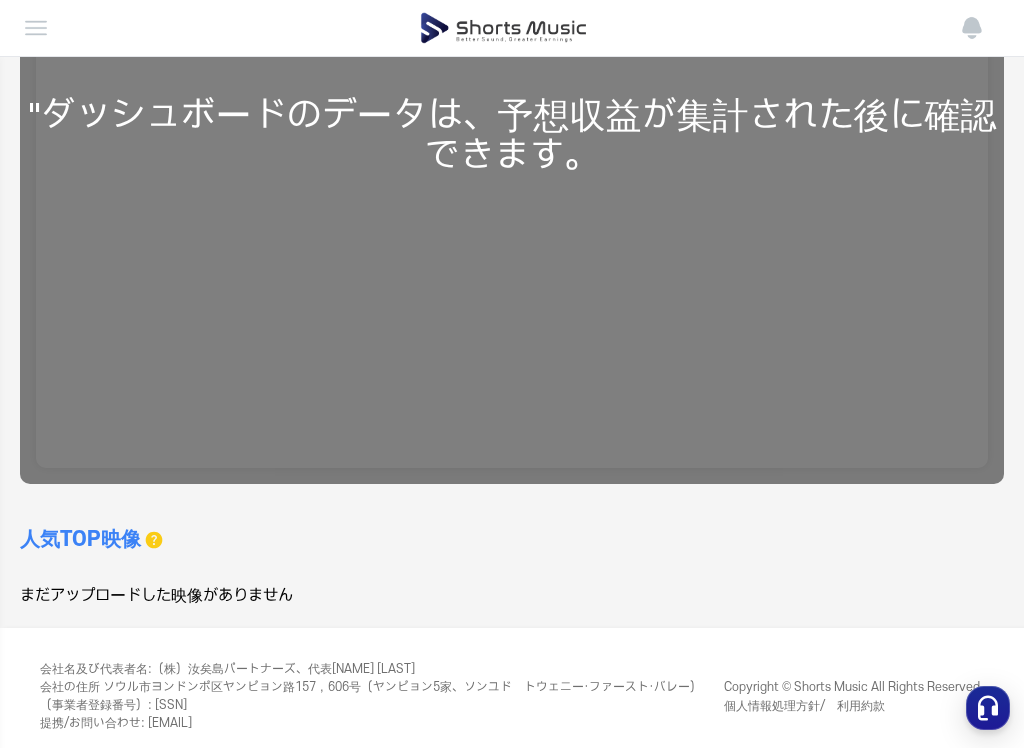 click on ""ダッシュボードのデータは、予想収益が集計された後に確認できます。" at bounding box center (512, 135) 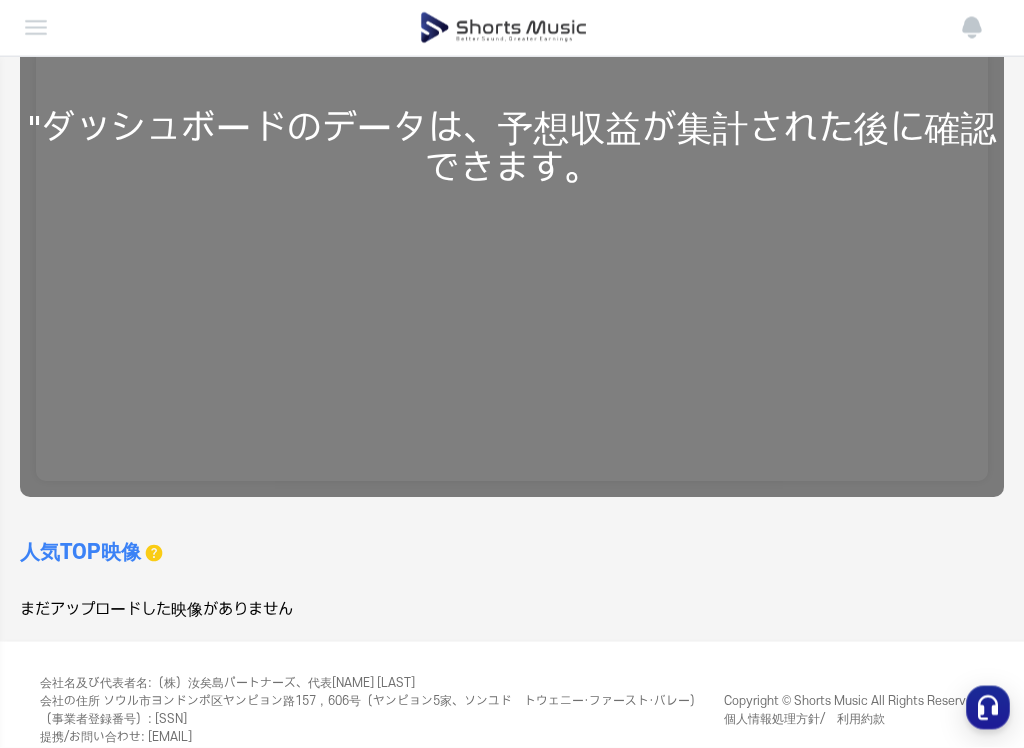scroll, scrollTop: 472, scrollLeft: 0, axis: vertical 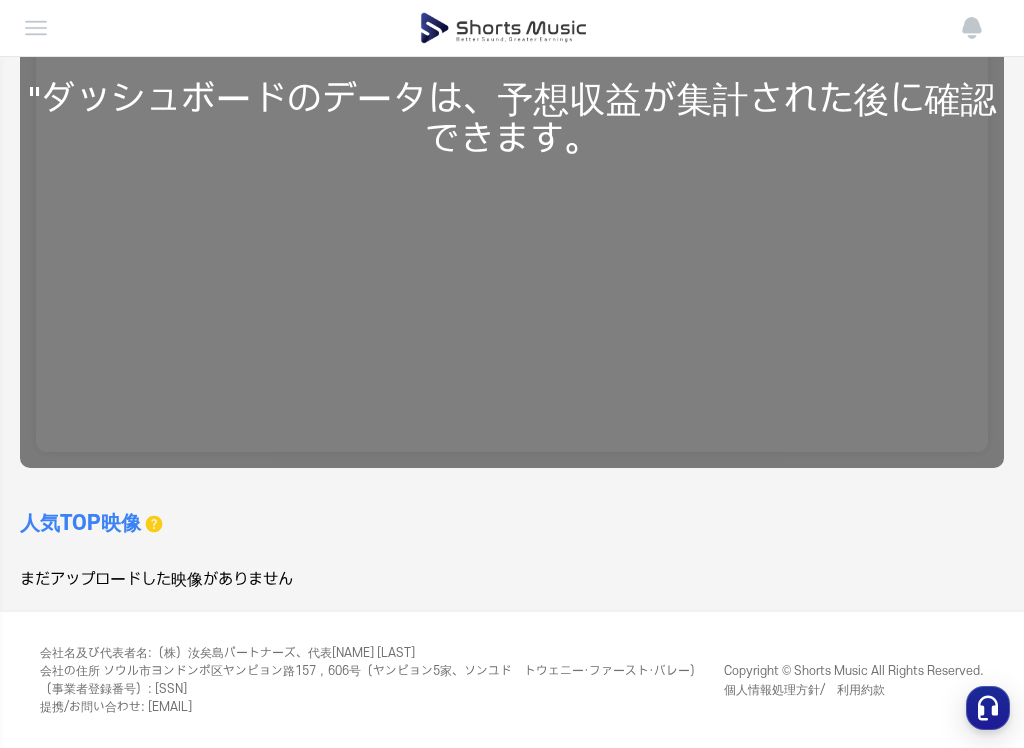click on "人気TOP映像" at bounding box center (80, 524) 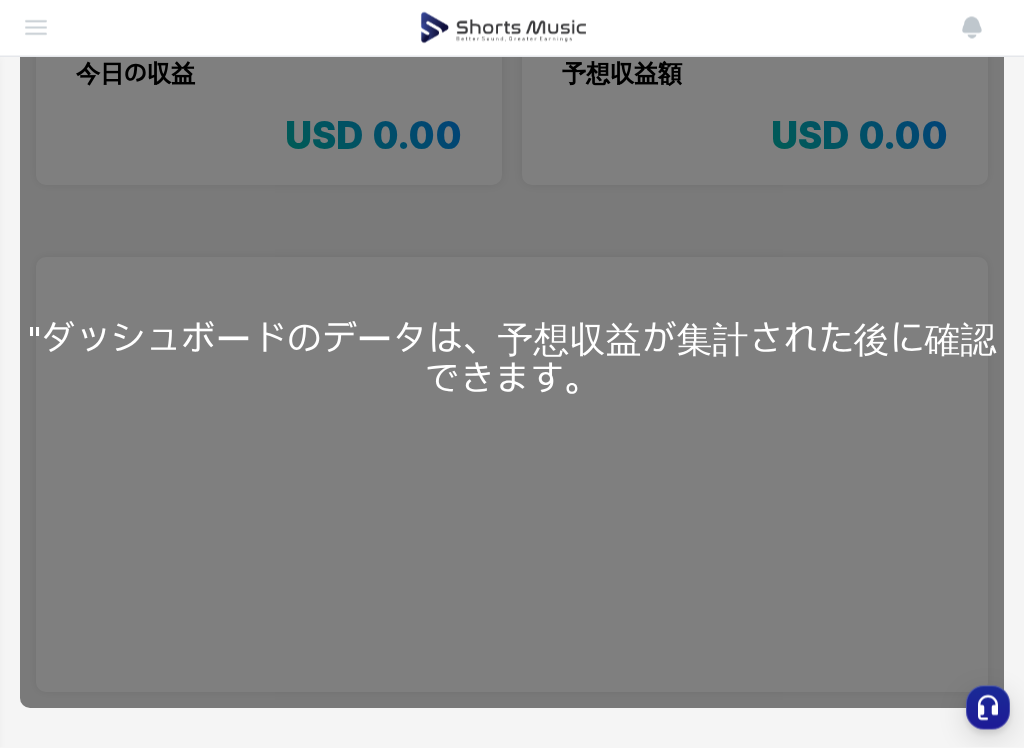 scroll, scrollTop: 0, scrollLeft: 0, axis: both 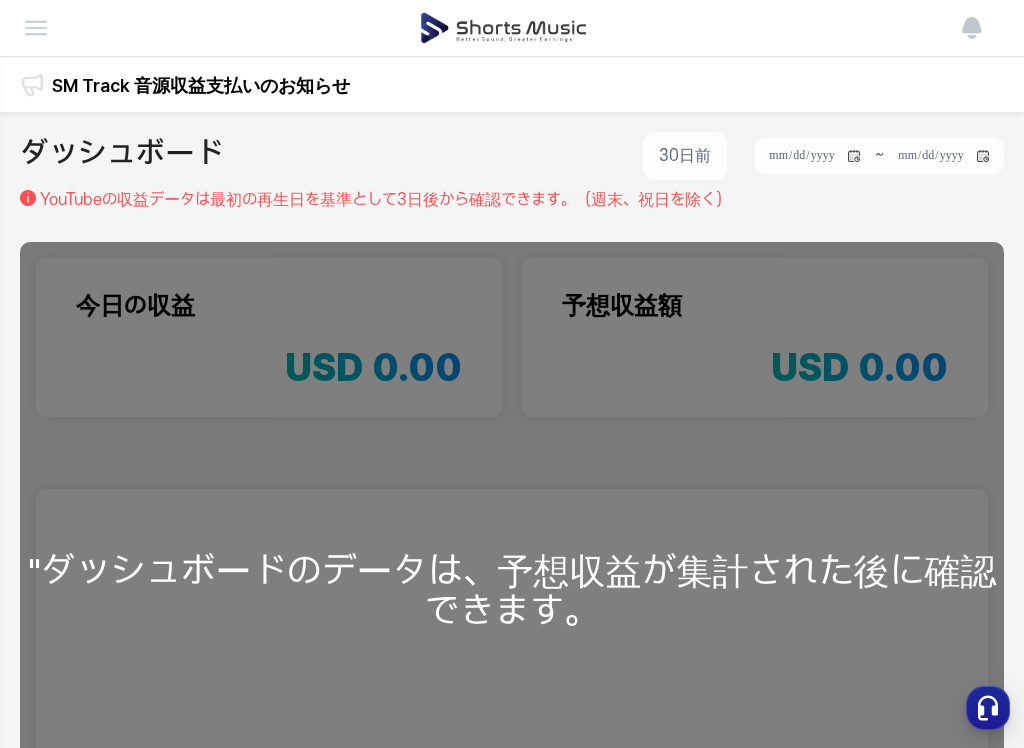 click on "ダッシュボード" at bounding box center (122, 156) 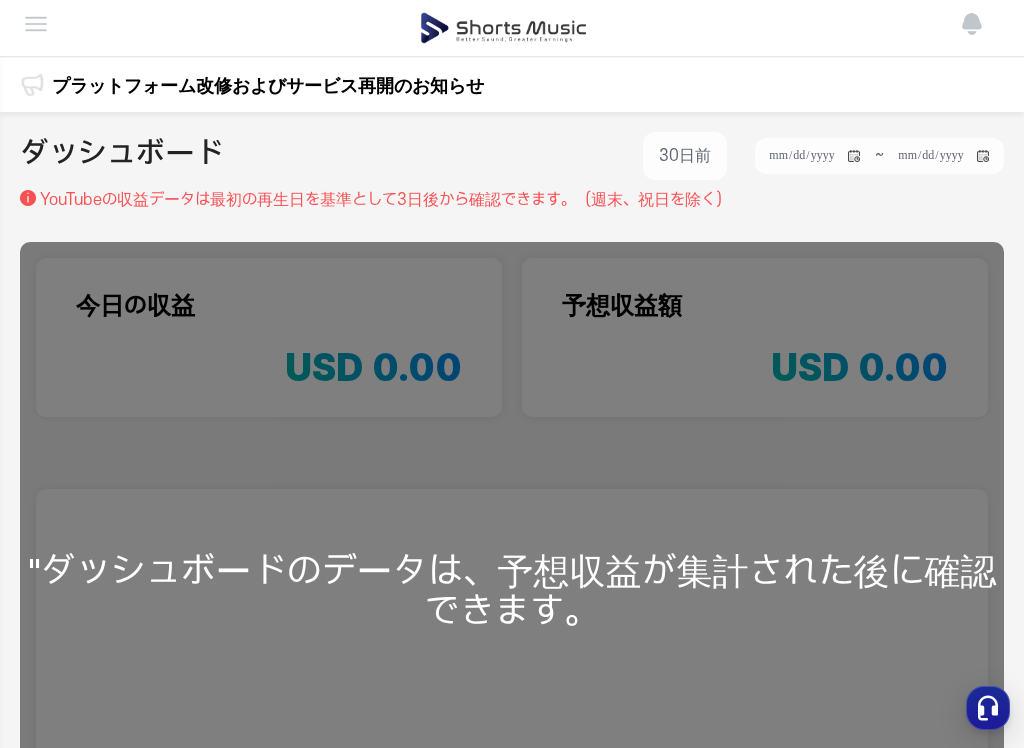 click on "プラットフォーム改修およびサービス再開のお知らせ" at bounding box center [268, 85] 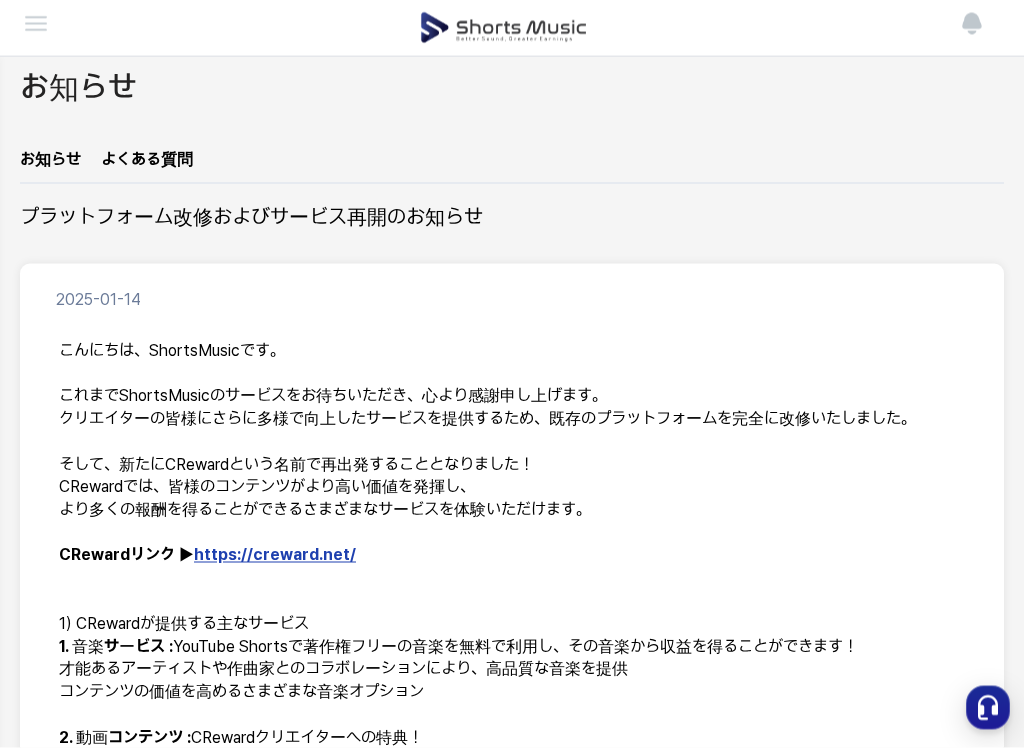 scroll, scrollTop: 67, scrollLeft: 0, axis: vertical 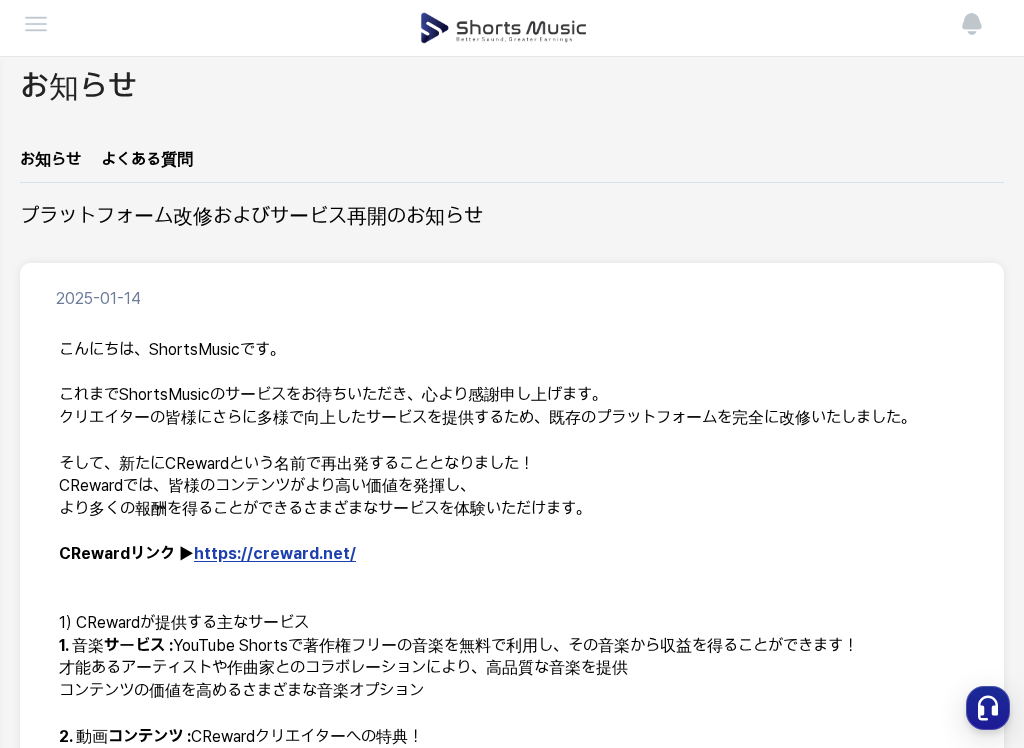 click on "https://creward.net/" at bounding box center (275, 554) 